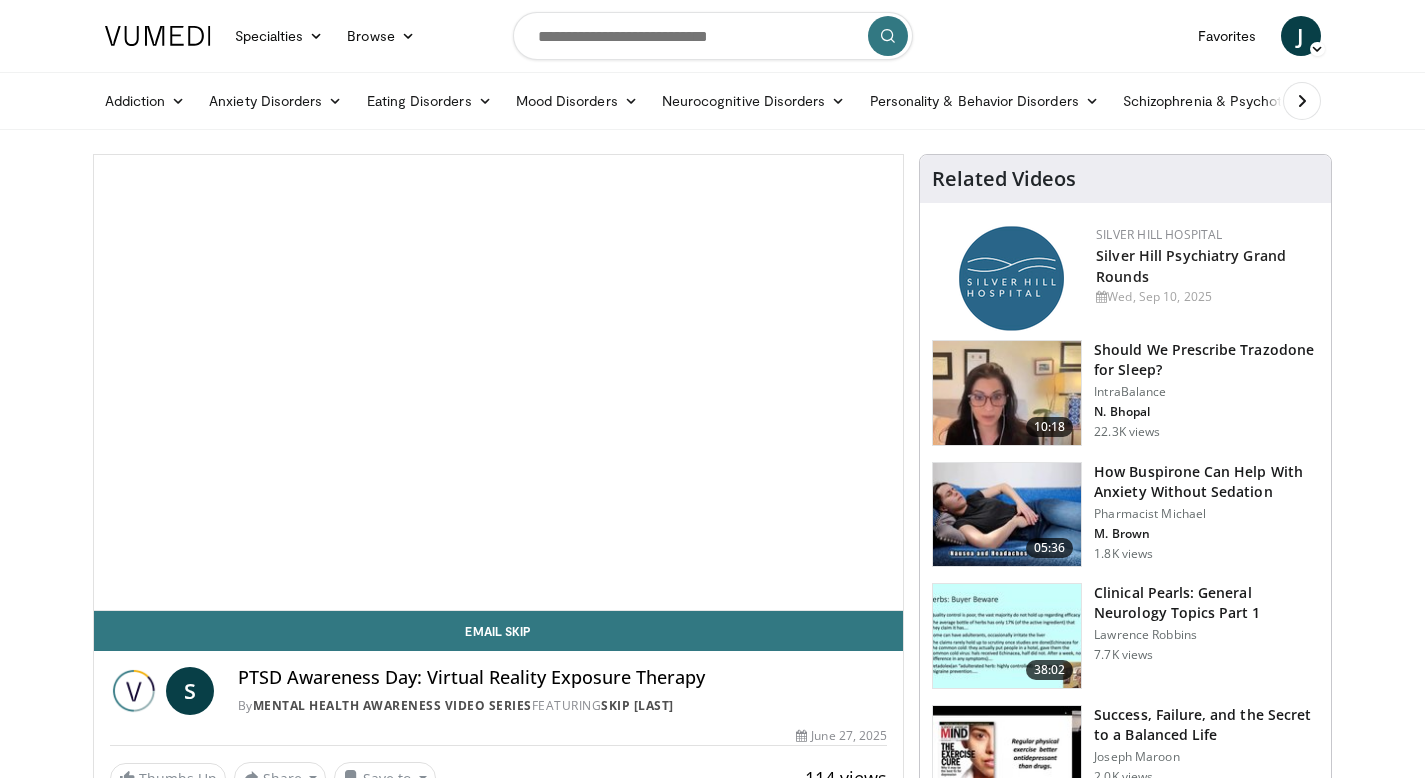 scroll, scrollTop: 0, scrollLeft: 0, axis: both 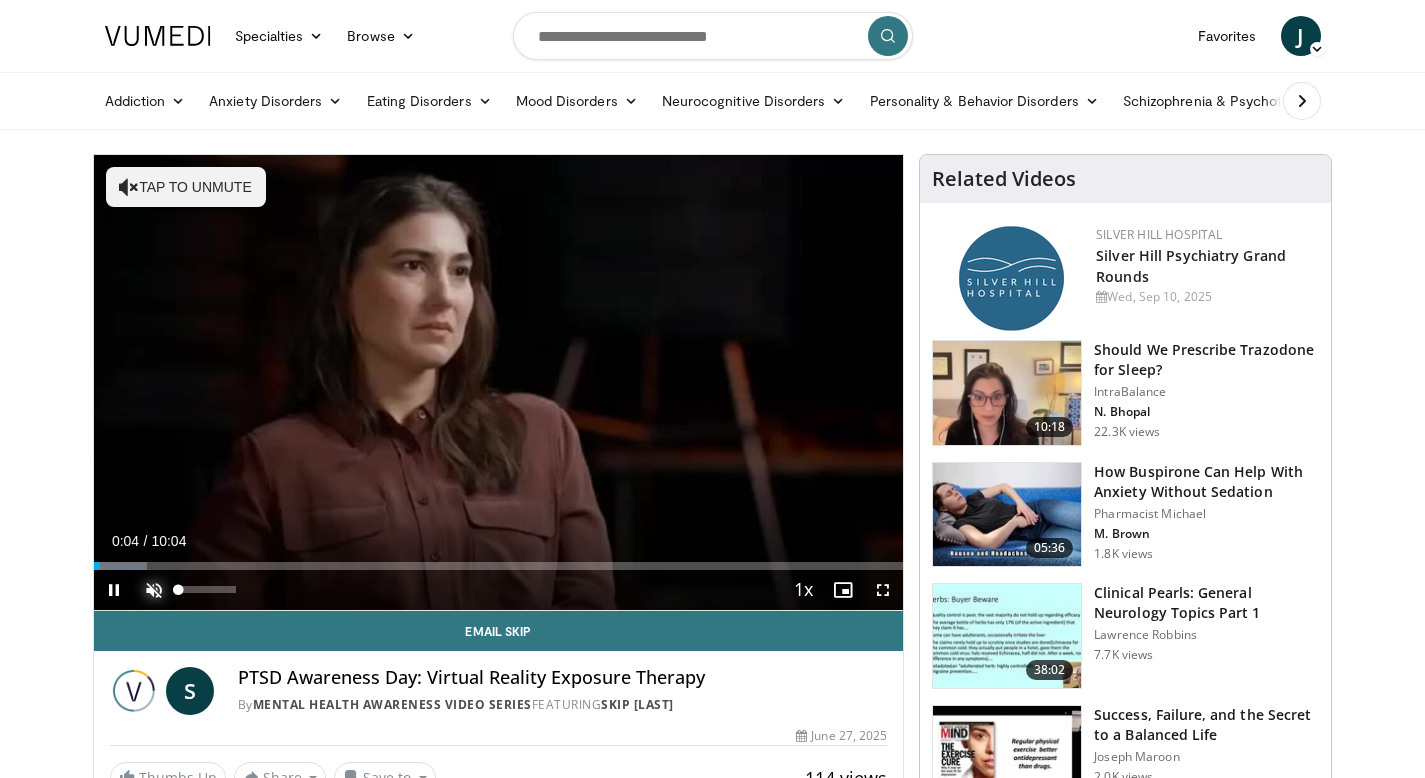 click at bounding box center [154, 590] 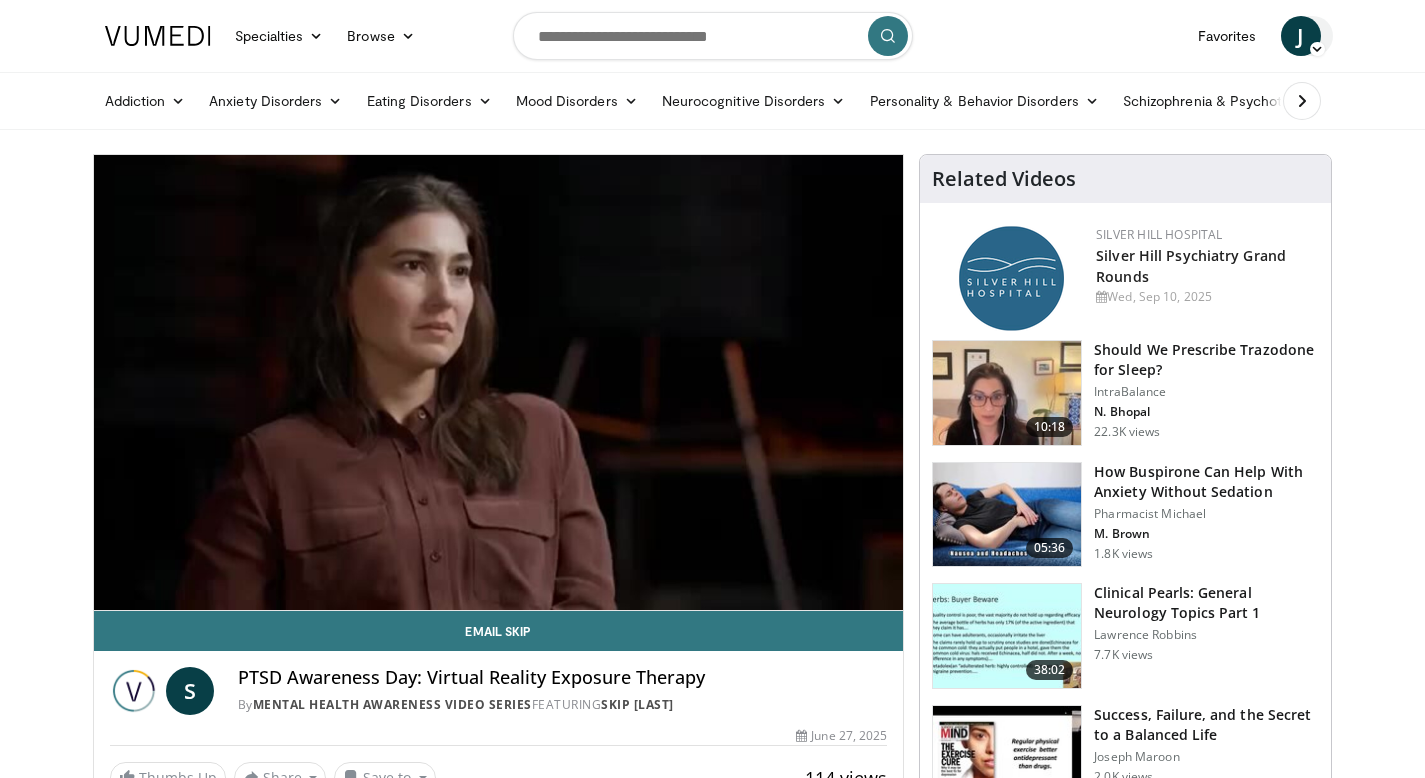 click at bounding box center [1317, 49] 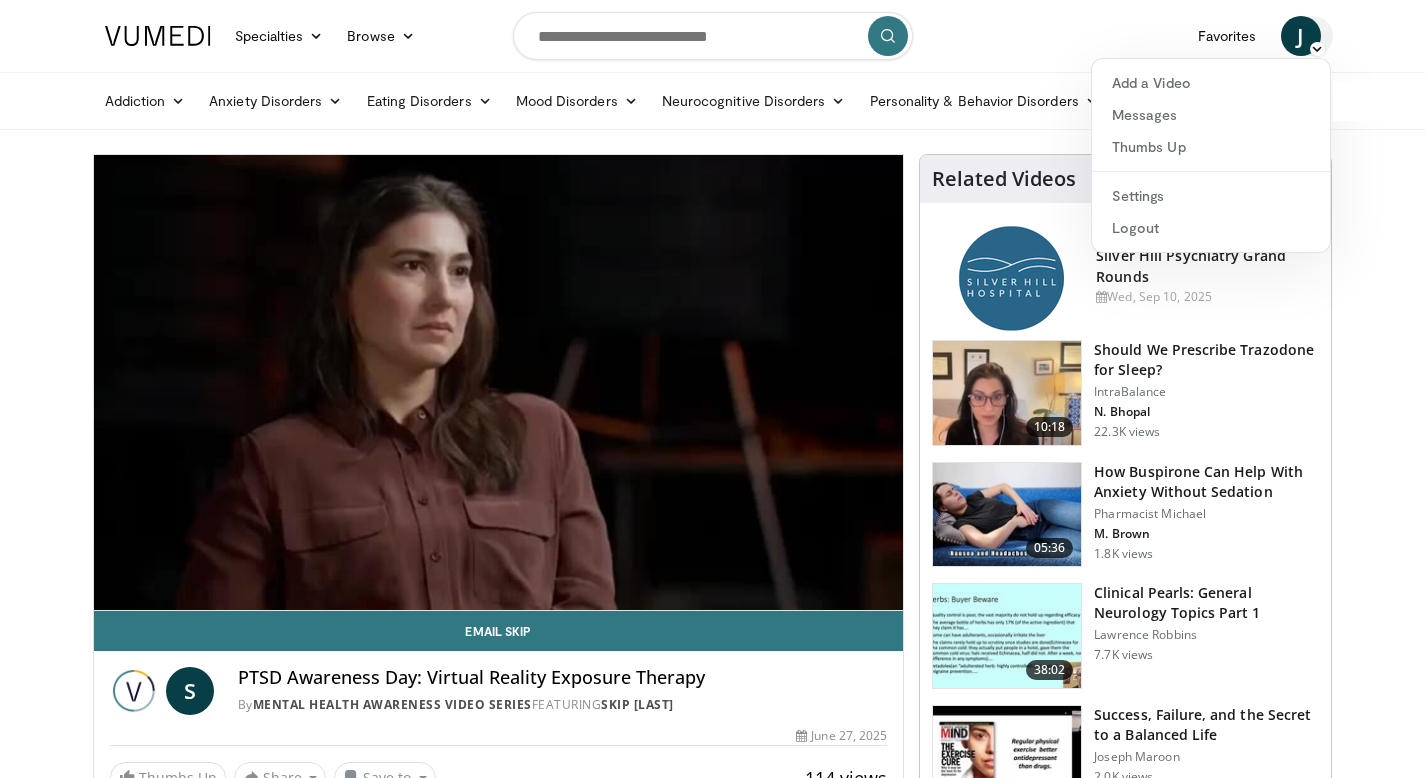 click on "J" at bounding box center [1301, 36] 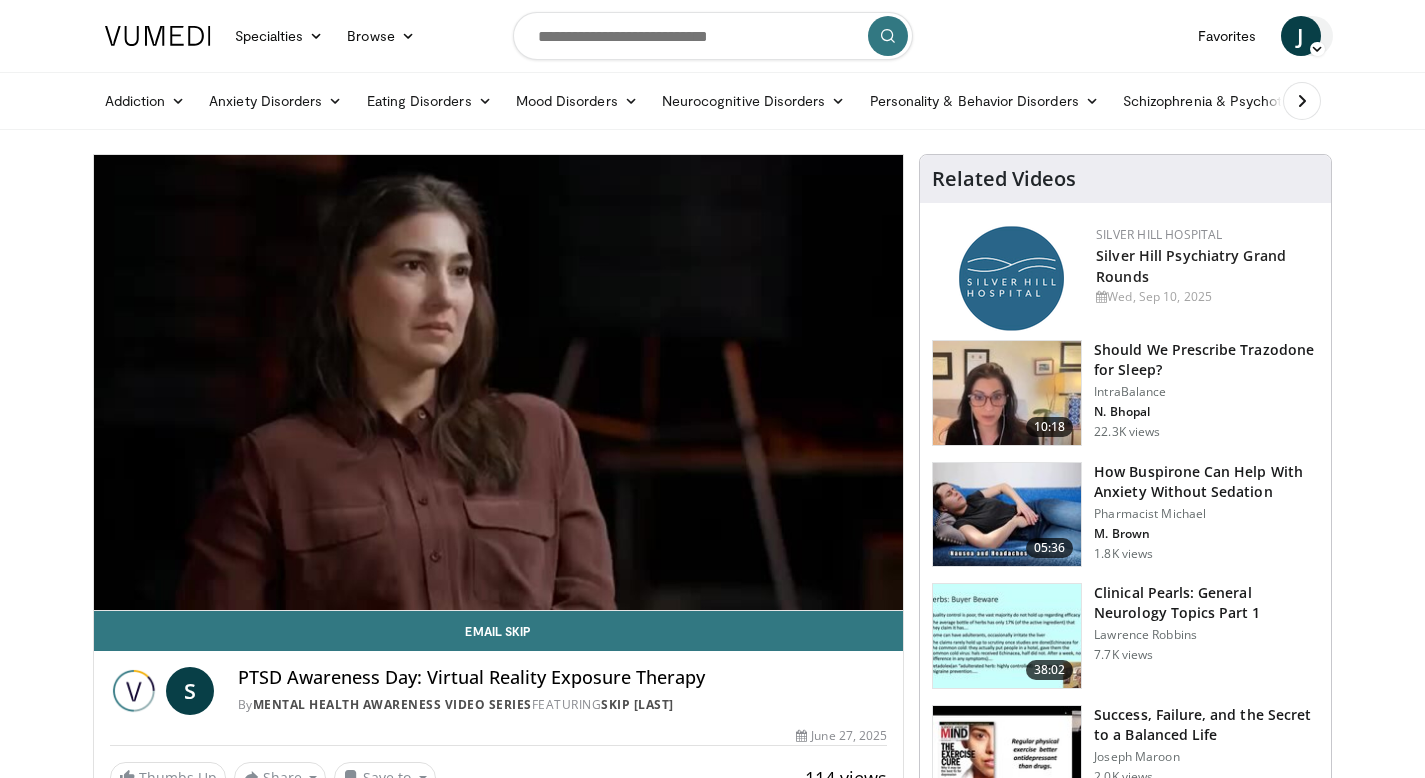click on "J" at bounding box center (1301, 36) 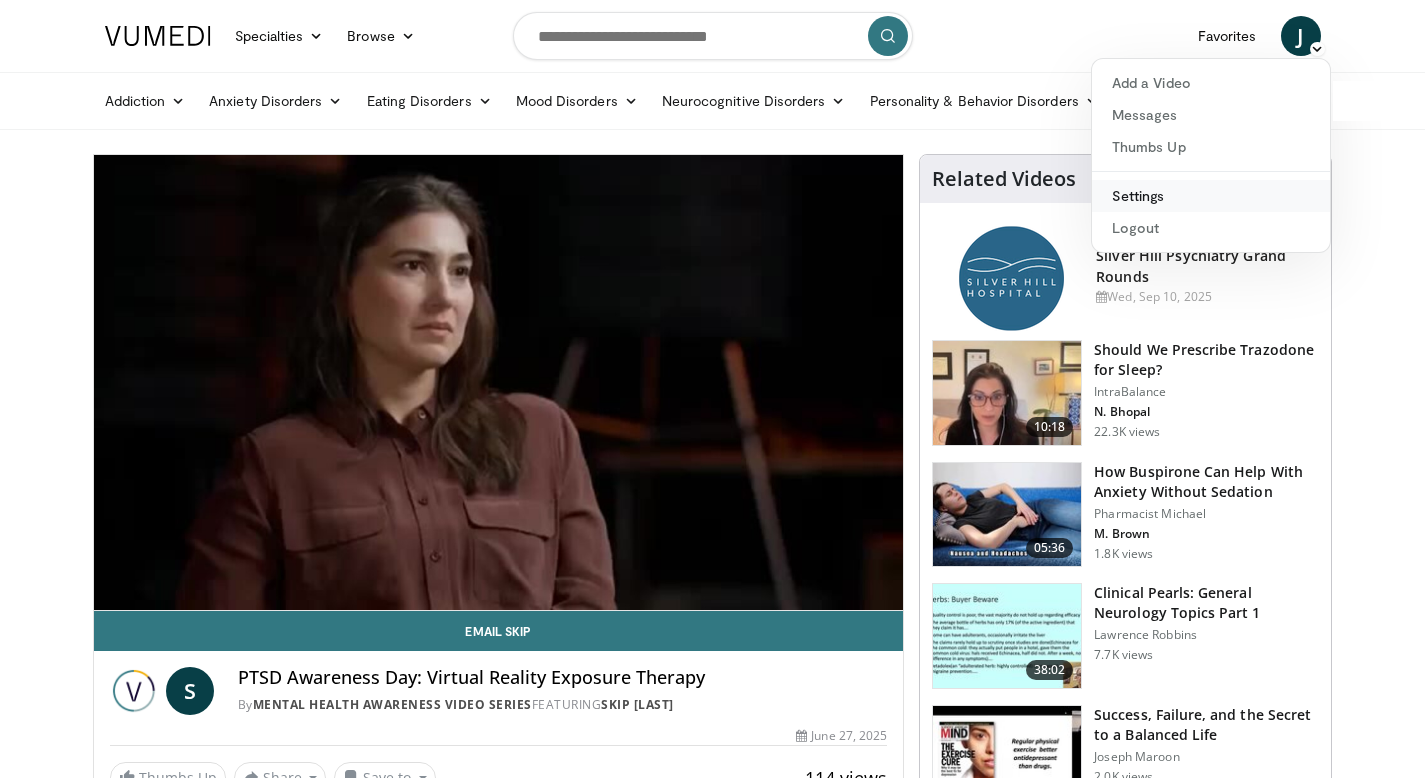 click on "Settings" at bounding box center [1211, 196] 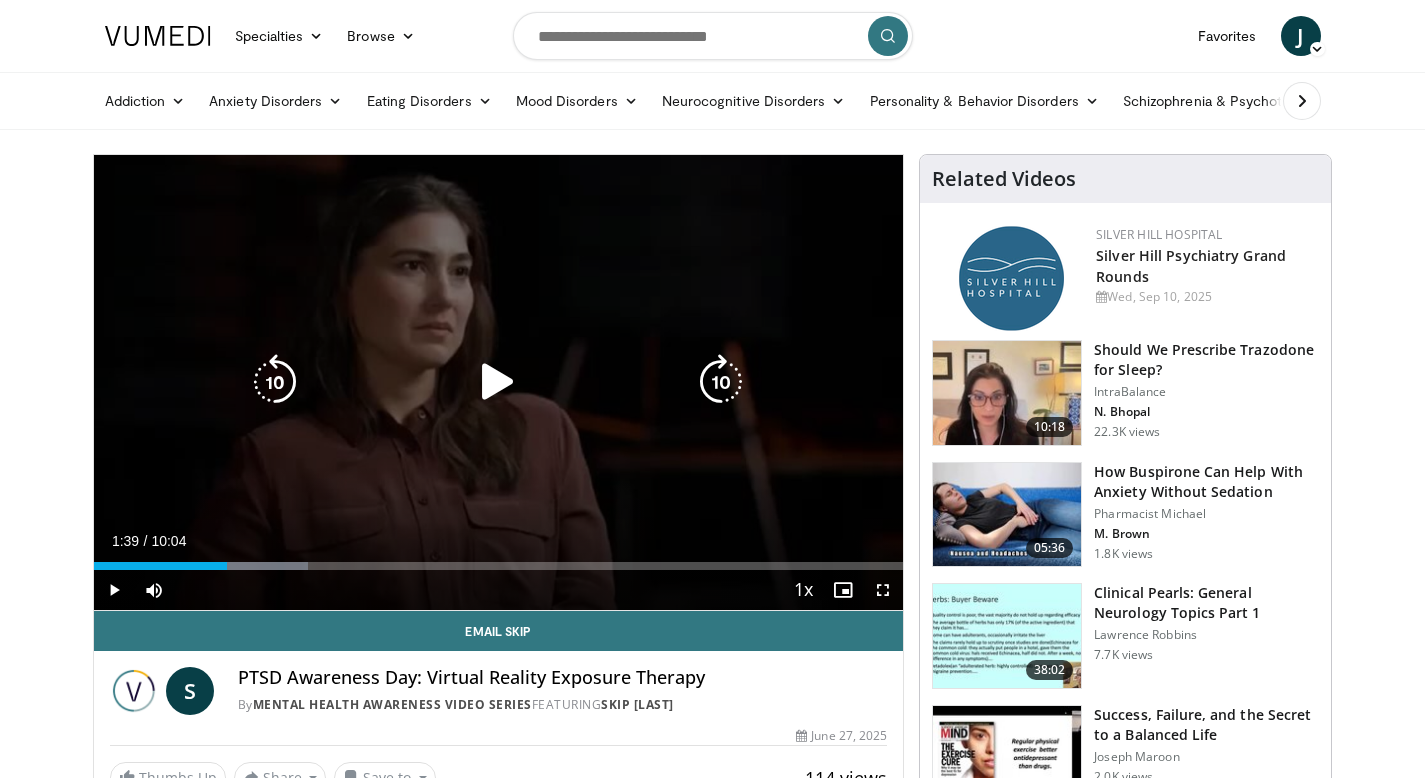 click at bounding box center [498, 382] 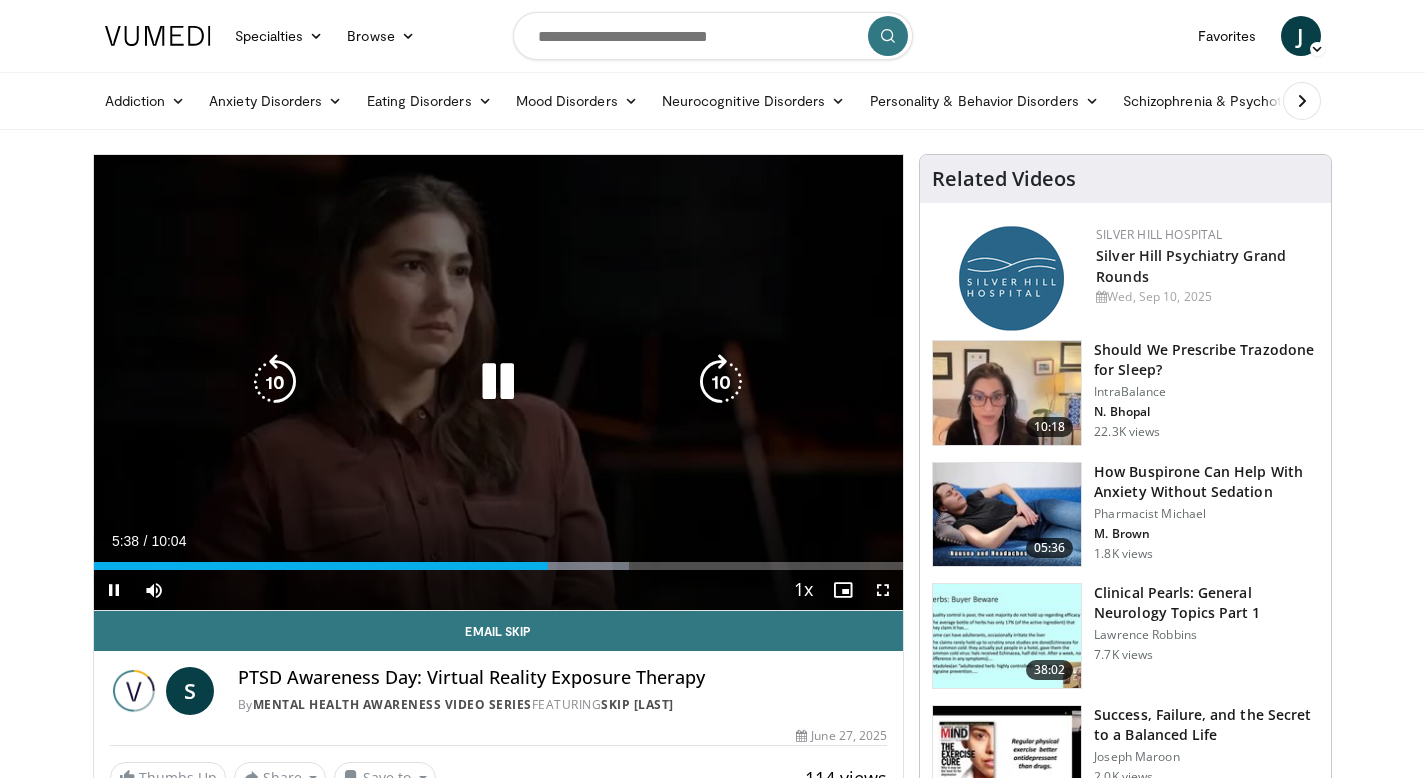 click at bounding box center [275, 382] 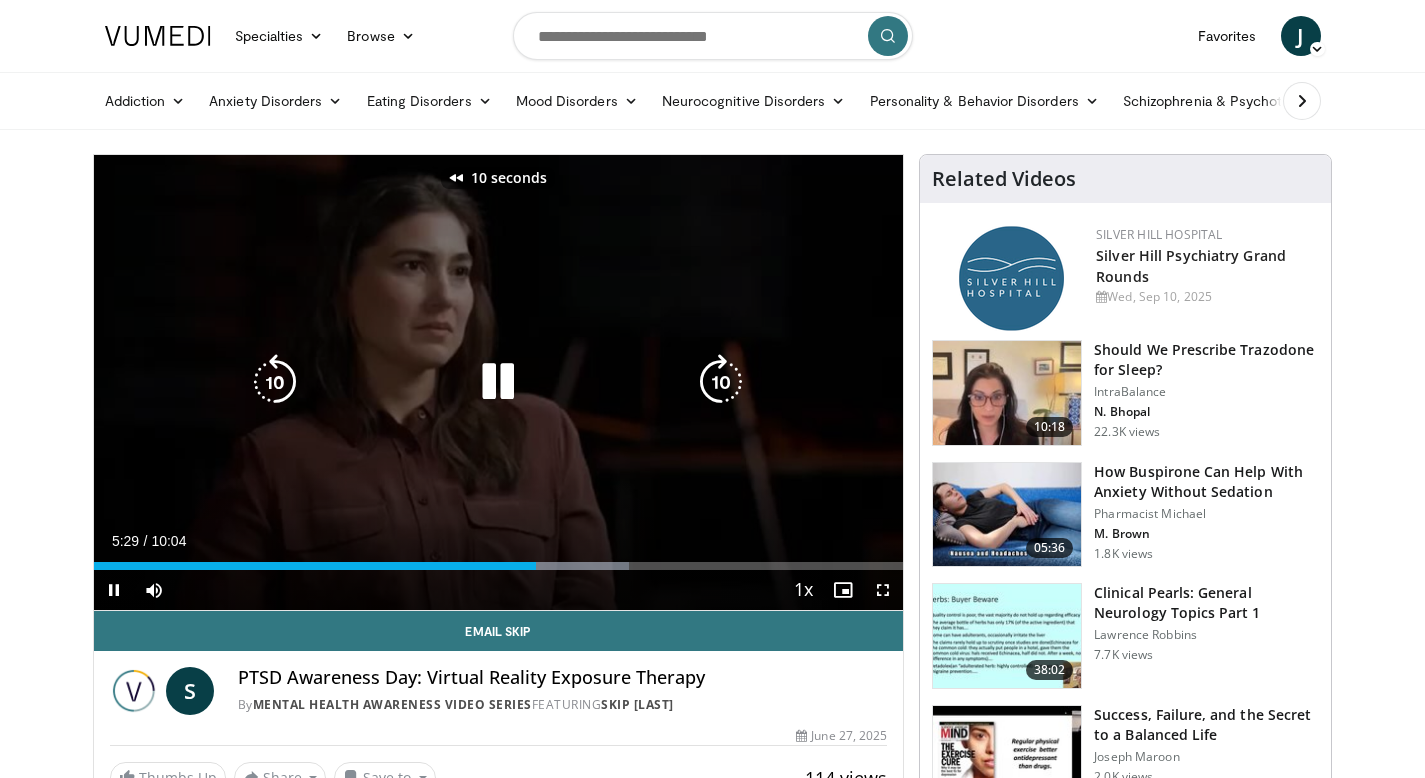 click at bounding box center [275, 382] 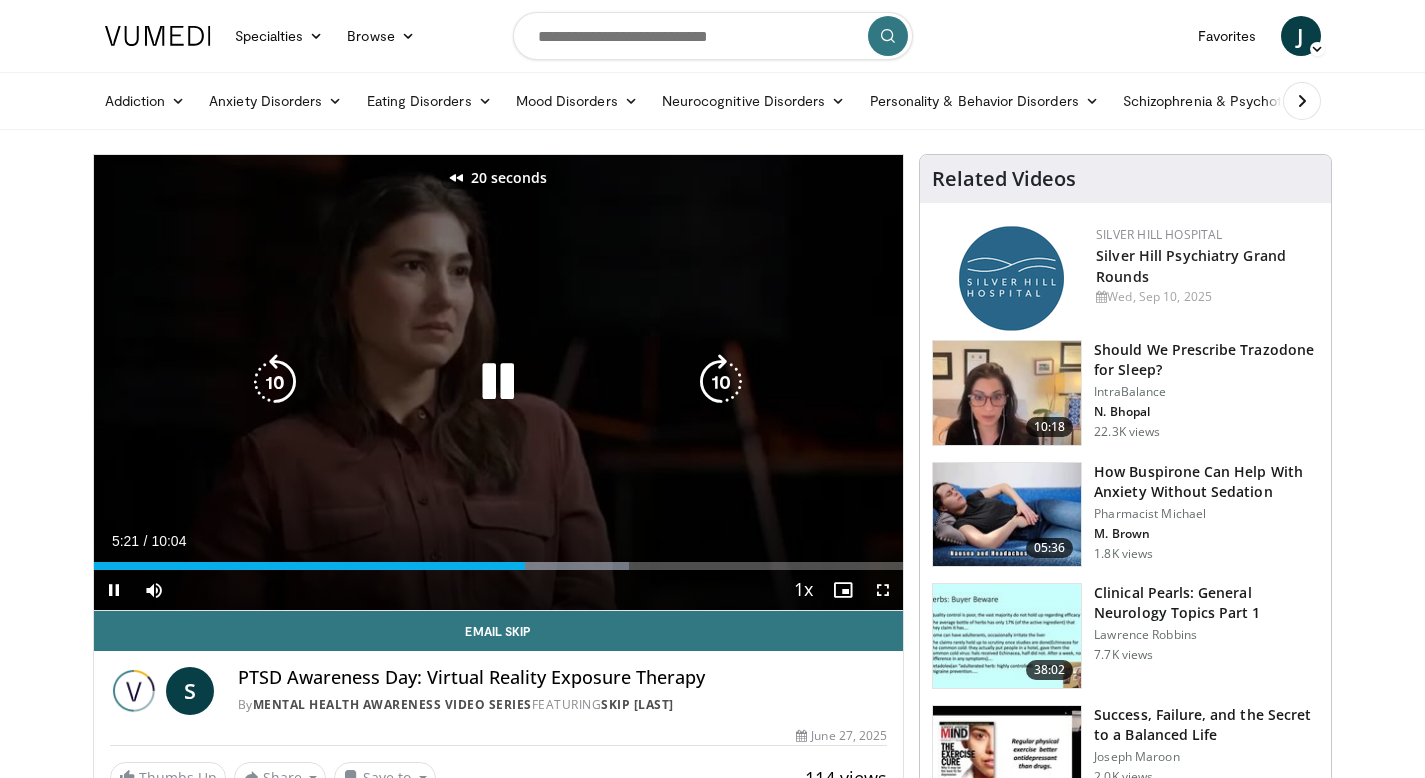click at bounding box center (275, 382) 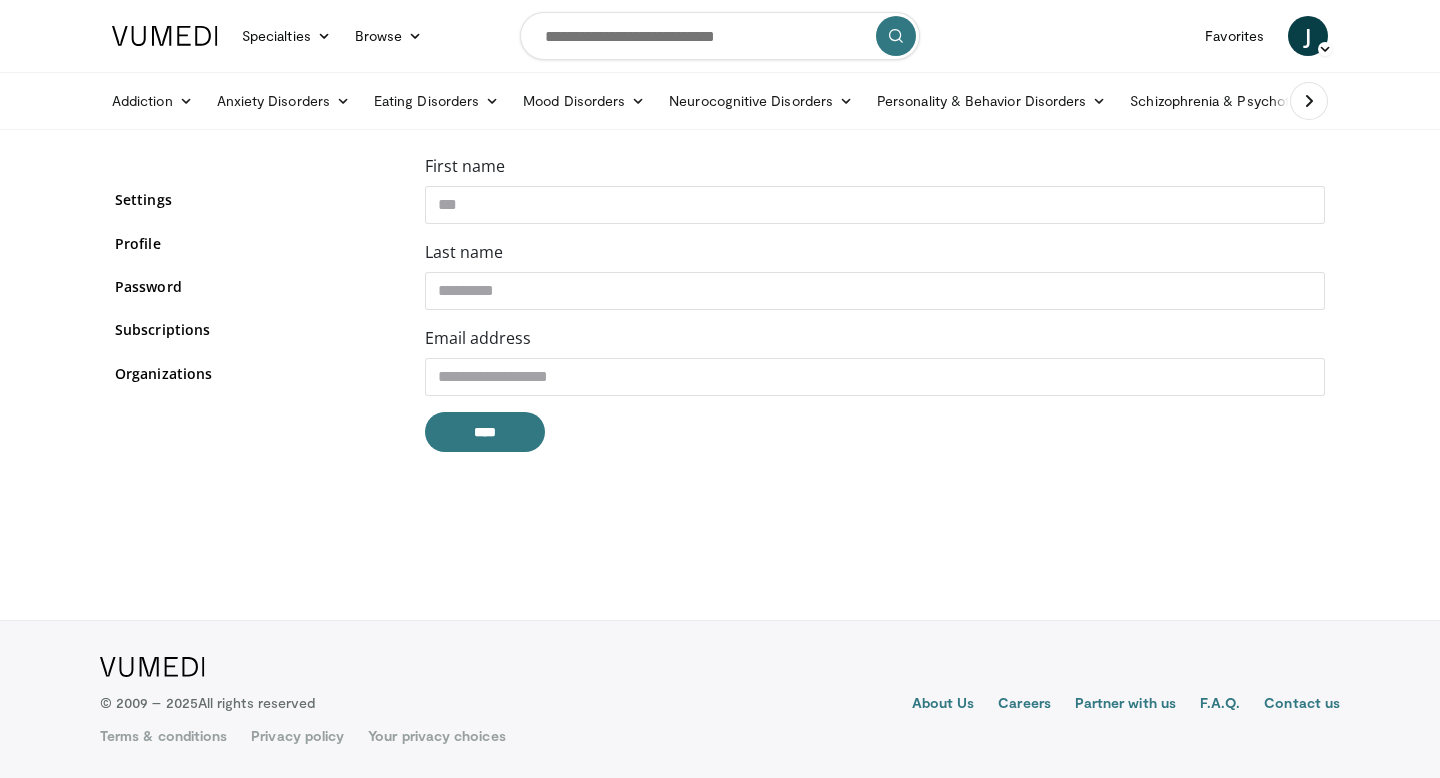 scroll, scrollTop: 0, scrollLeft: 0, axis: both 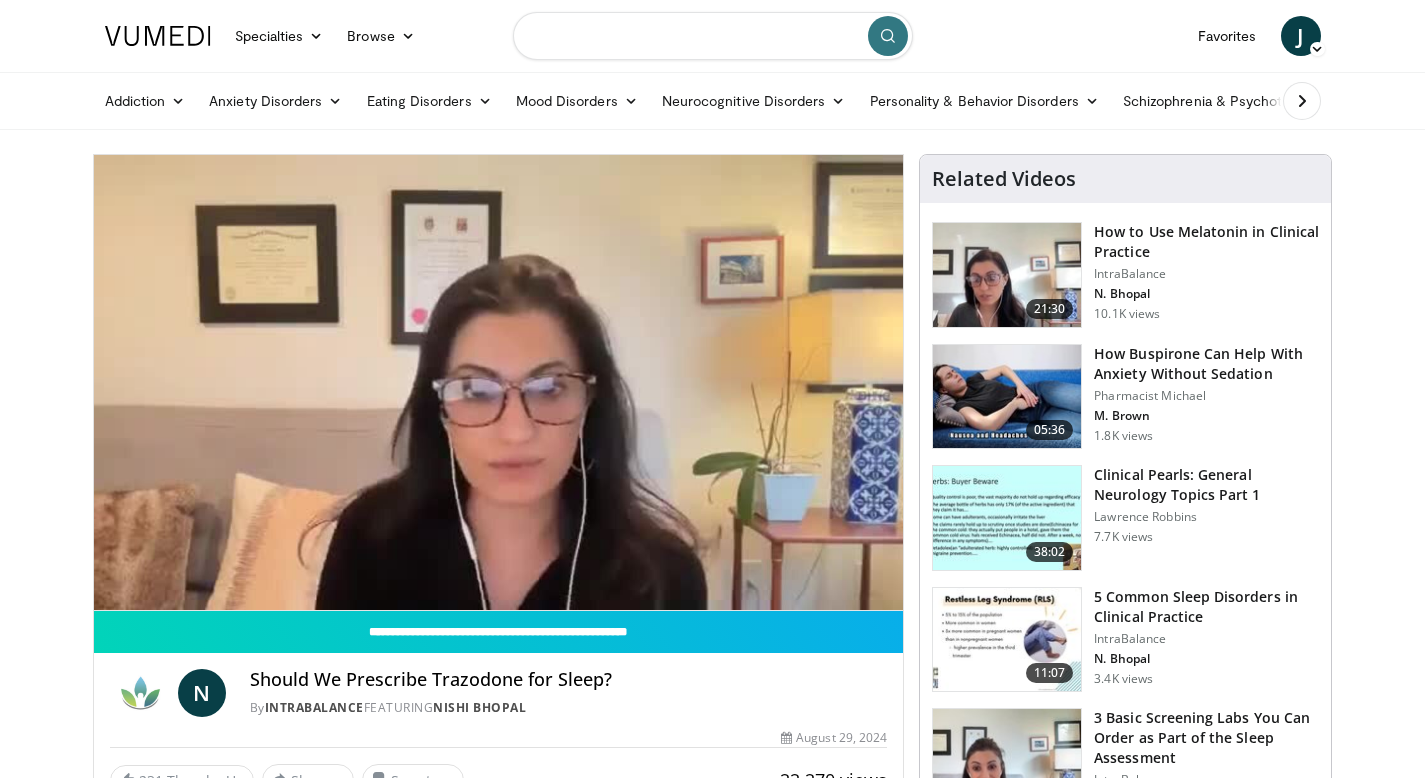 click at bounding box center [713, 36] 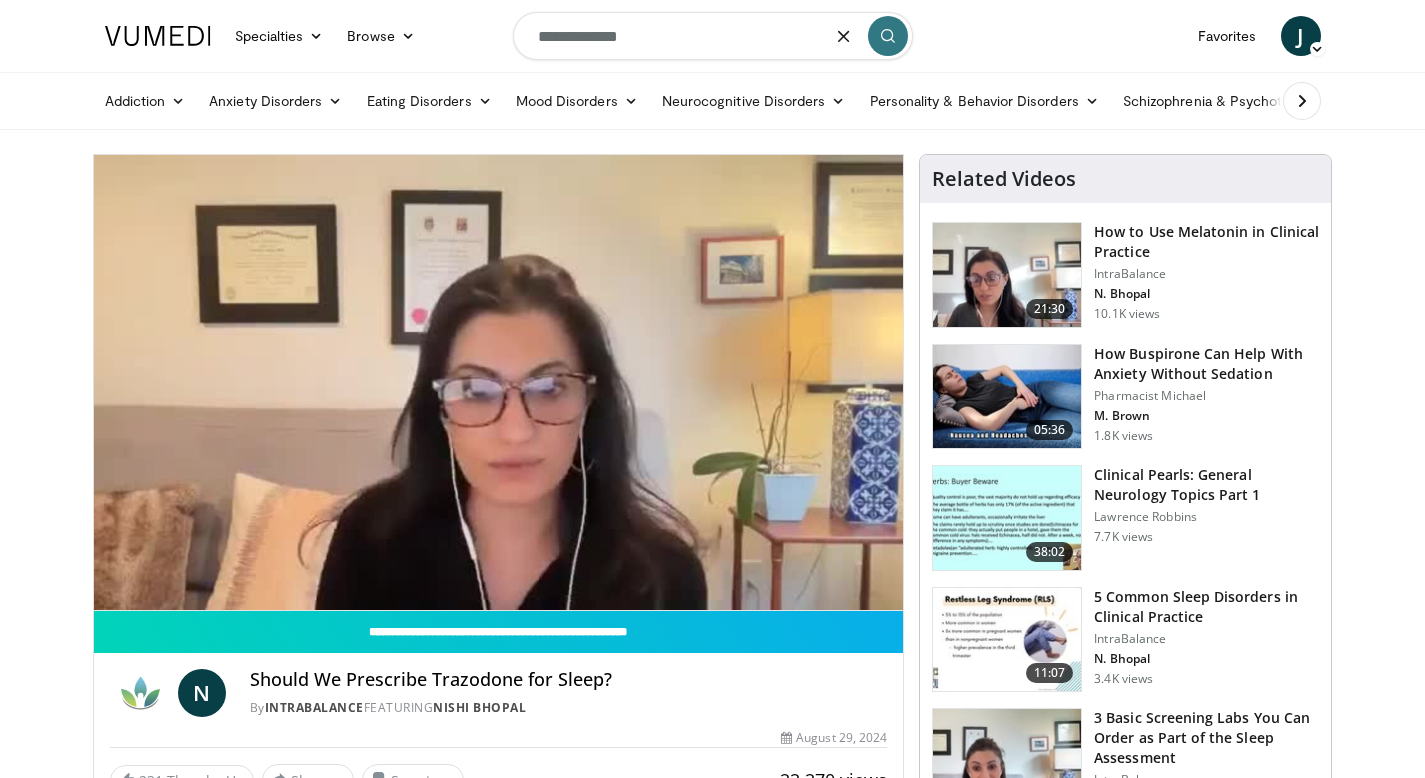 type on "**********" 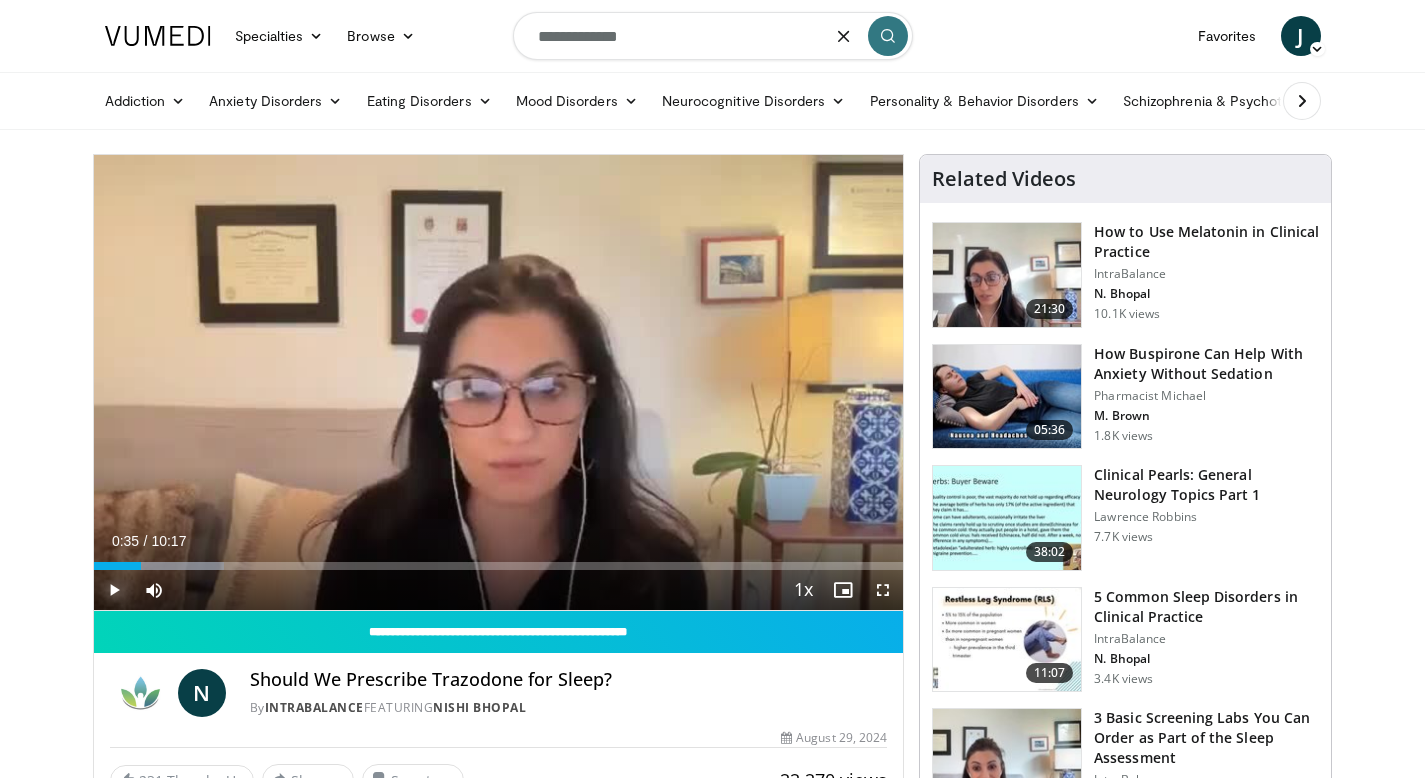 click at bounding box center [114, 590] 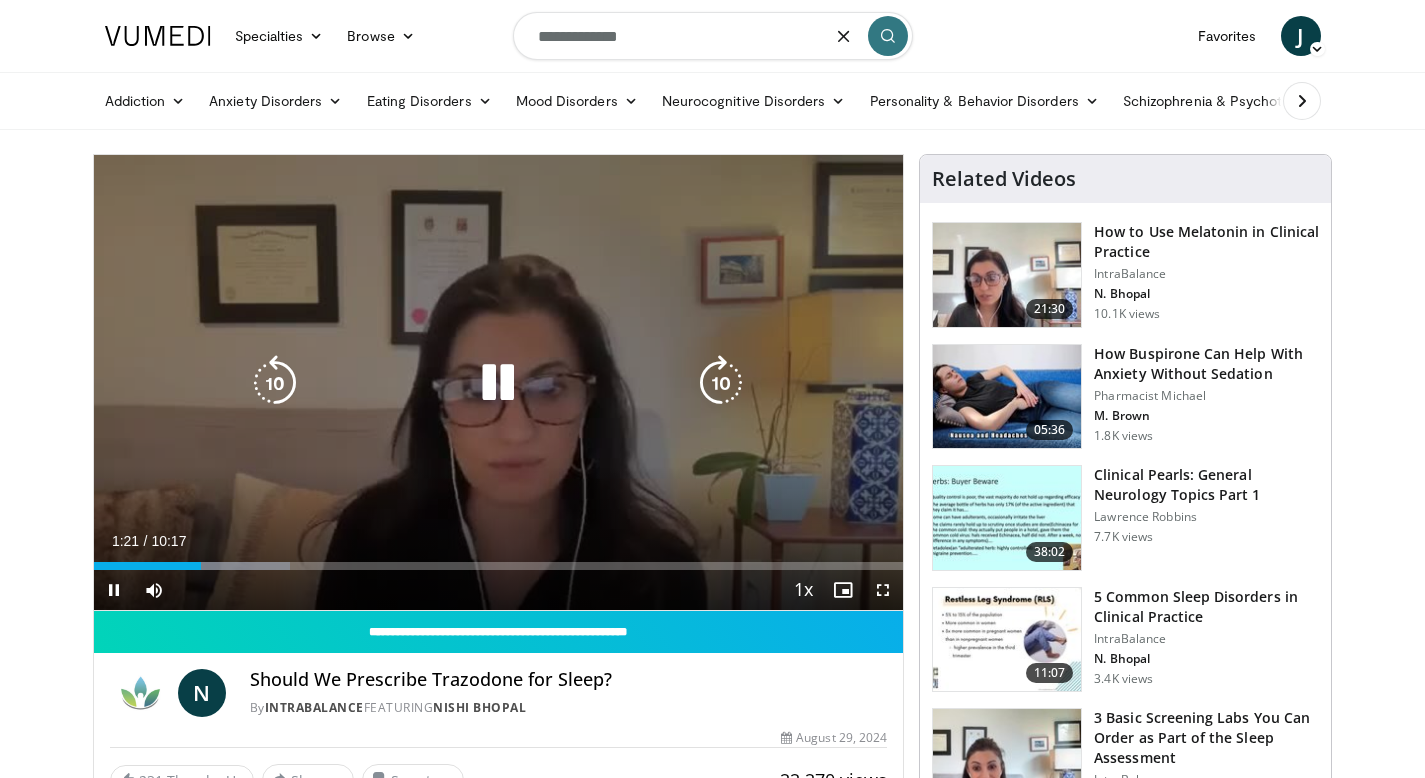 click at bounding box center [275, 383] 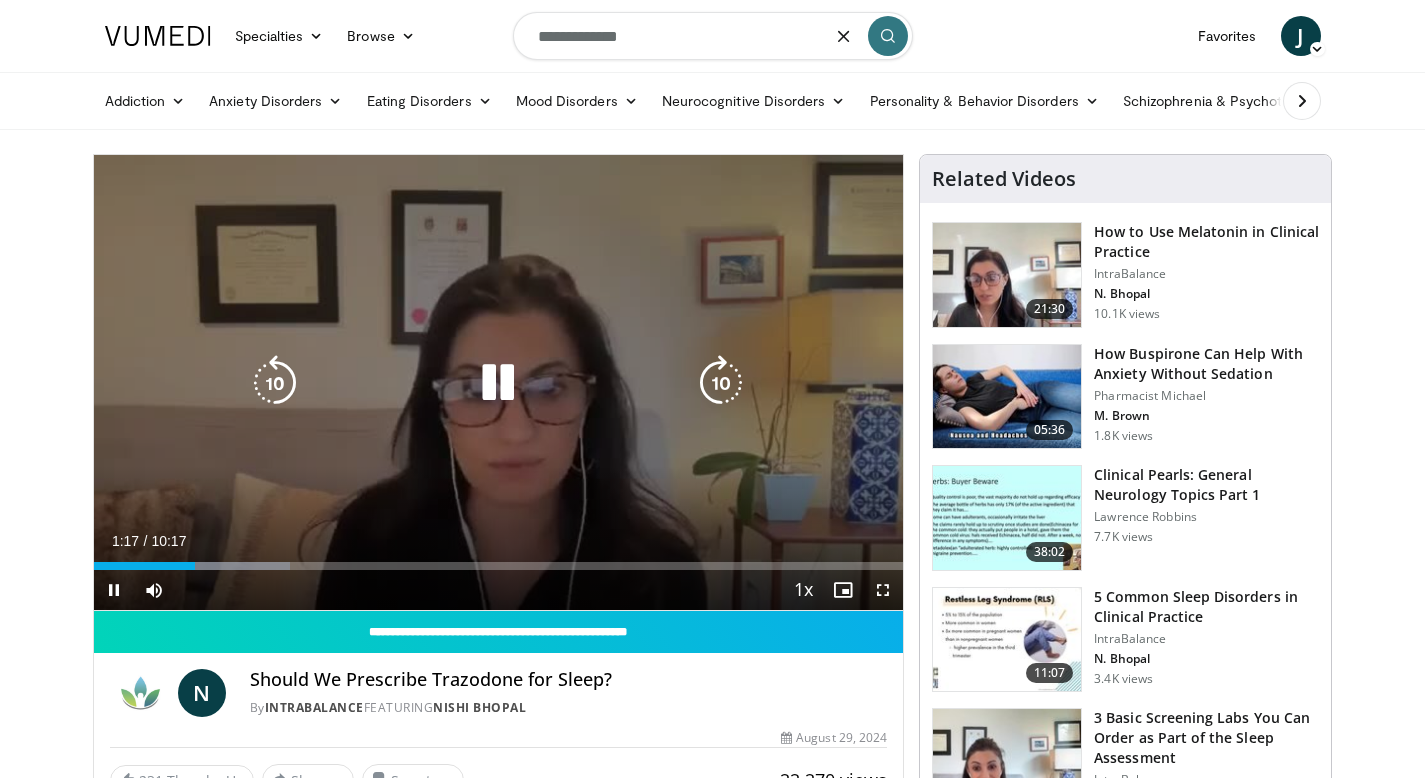click at bounding box center (275, 383) 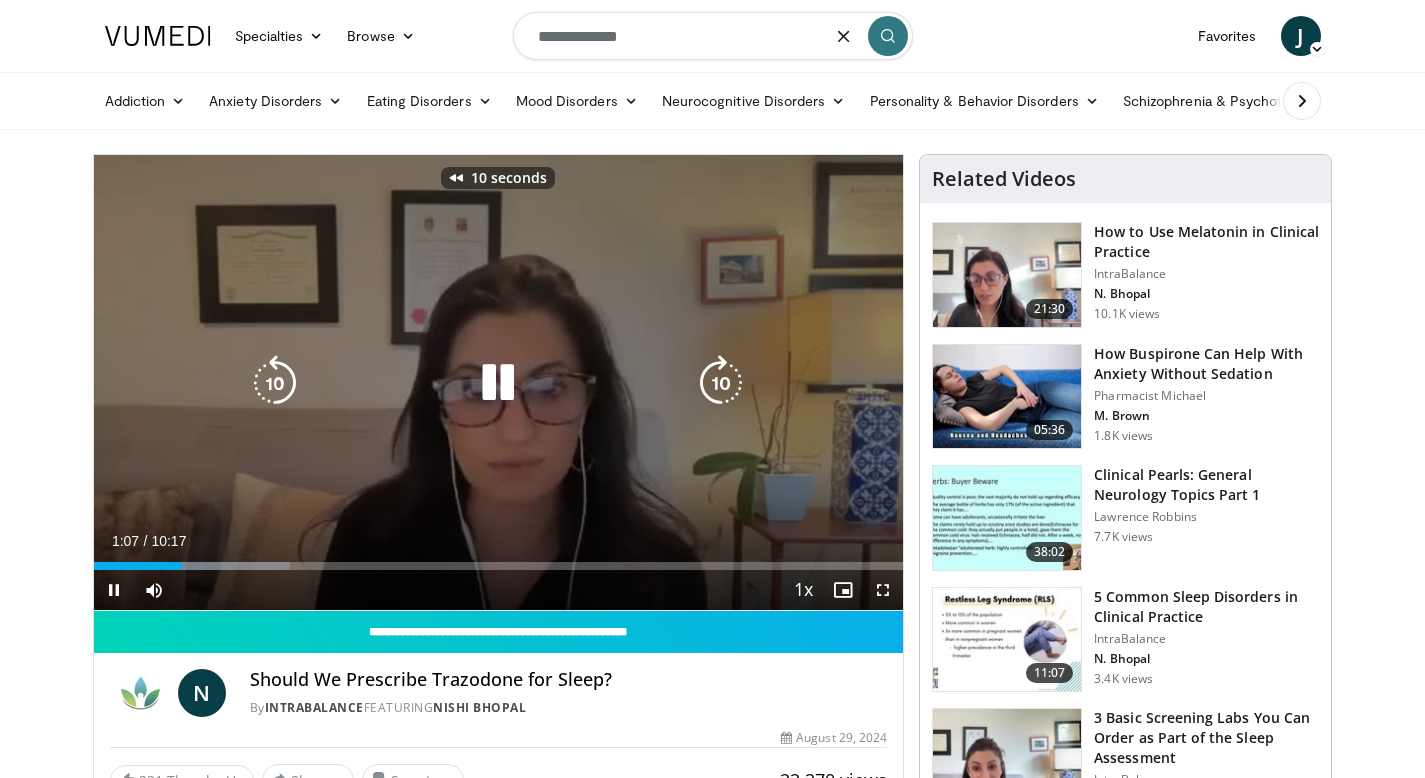 click at bounding box center (275, 383) 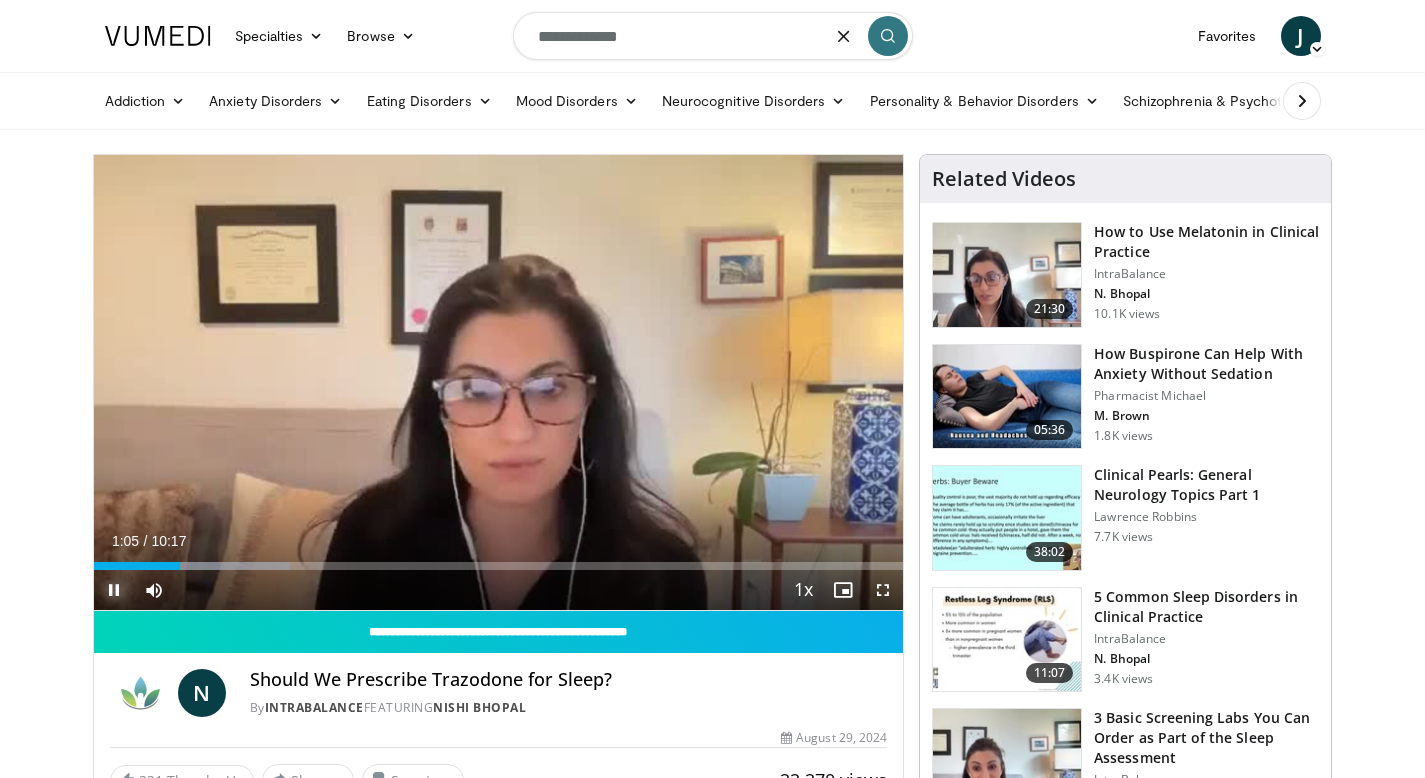 click at bounding box center [114, 590] 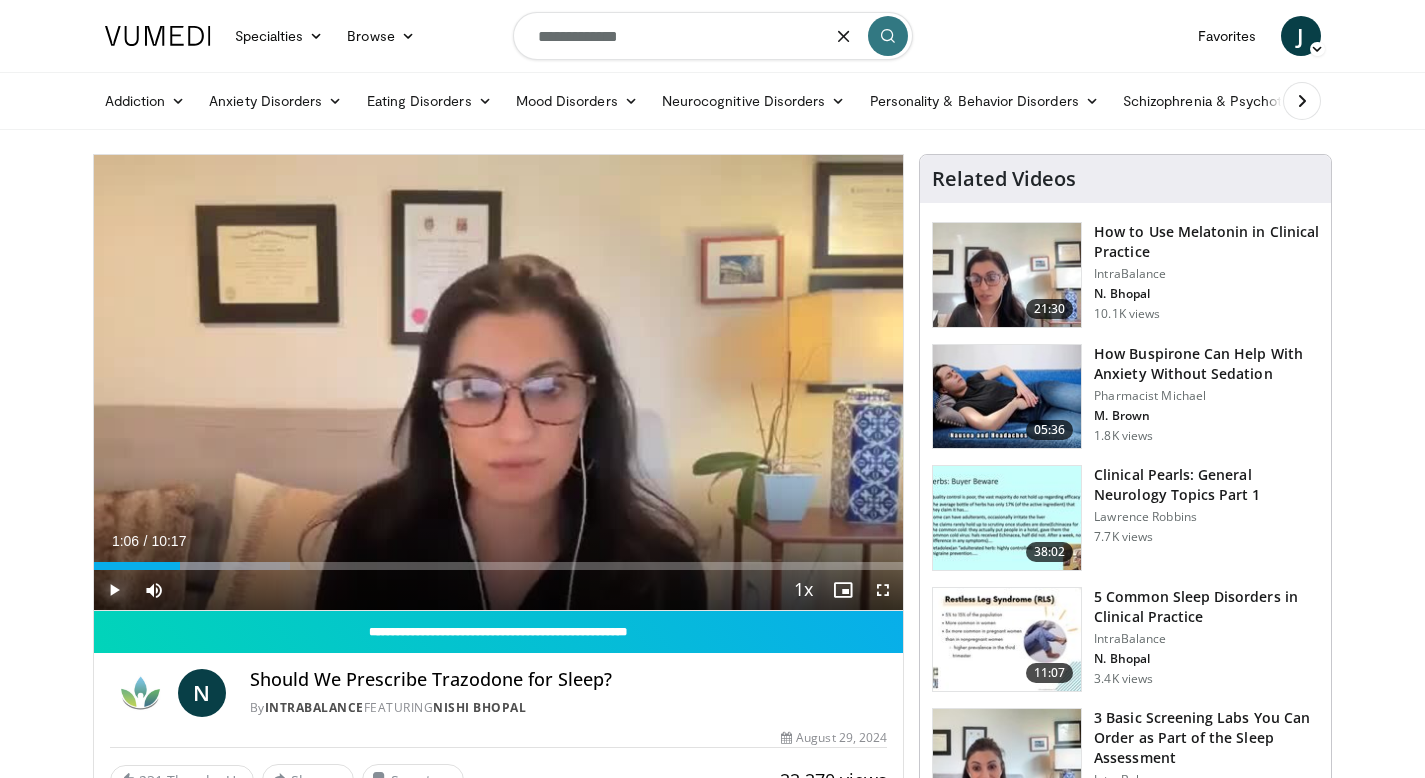 click at bounding box center [114, 590] 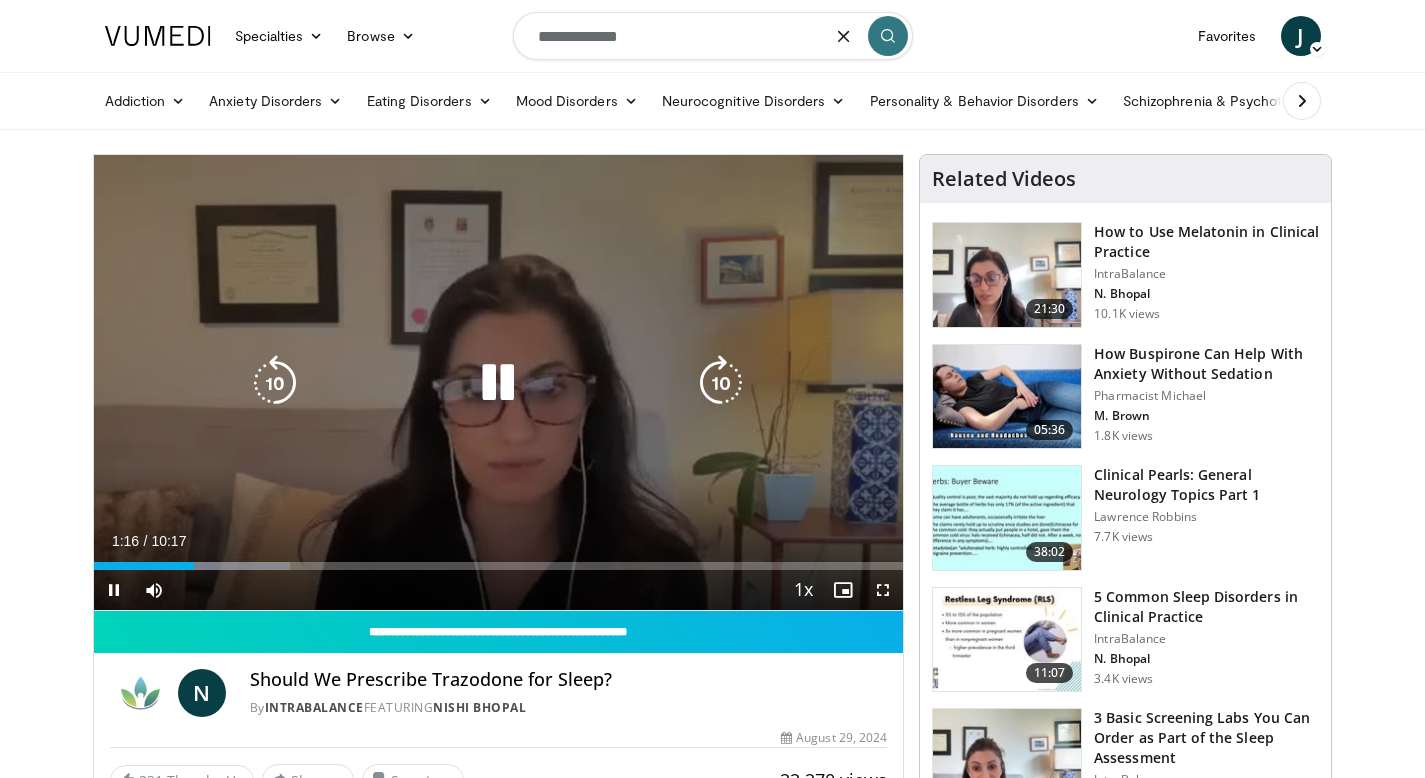 click at bounding box center [275, 383] 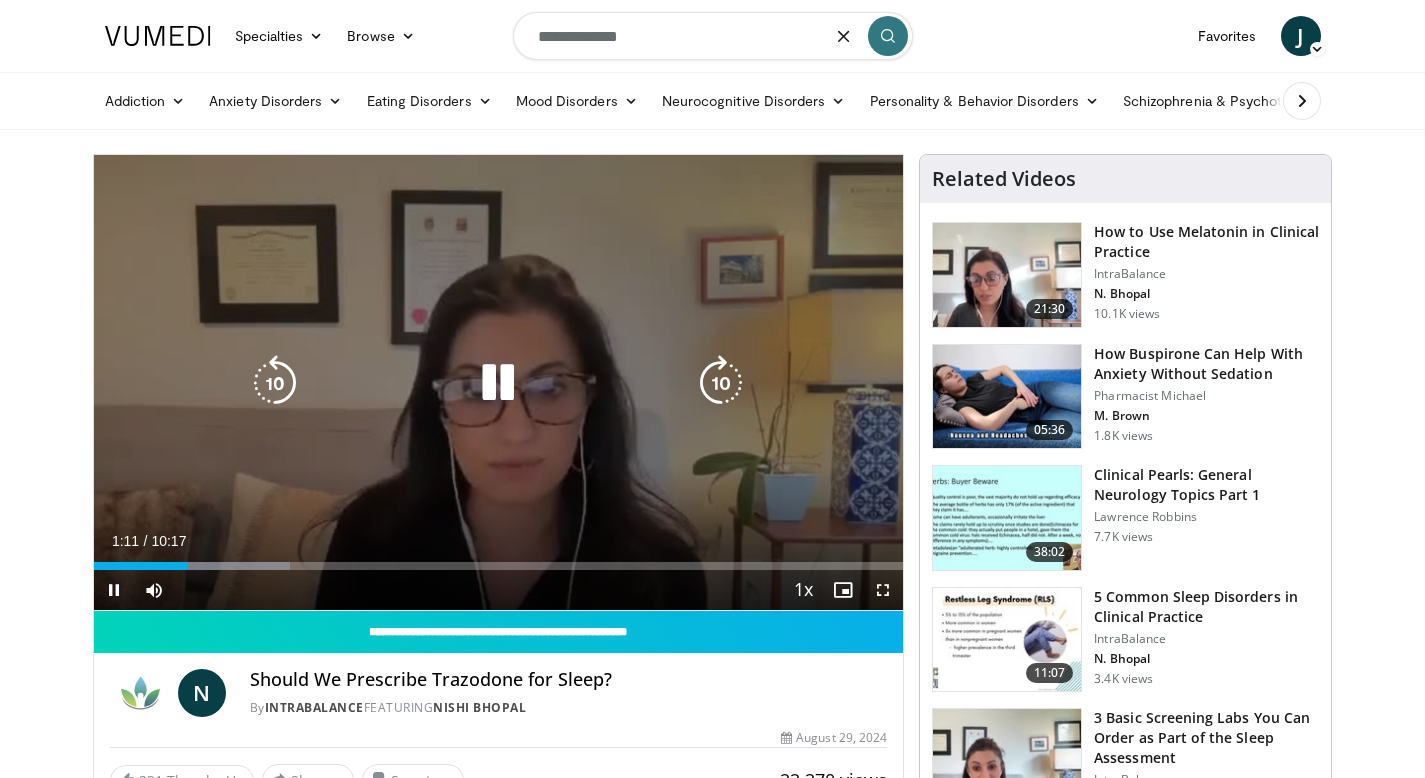 click at bounding box center [498, 383] 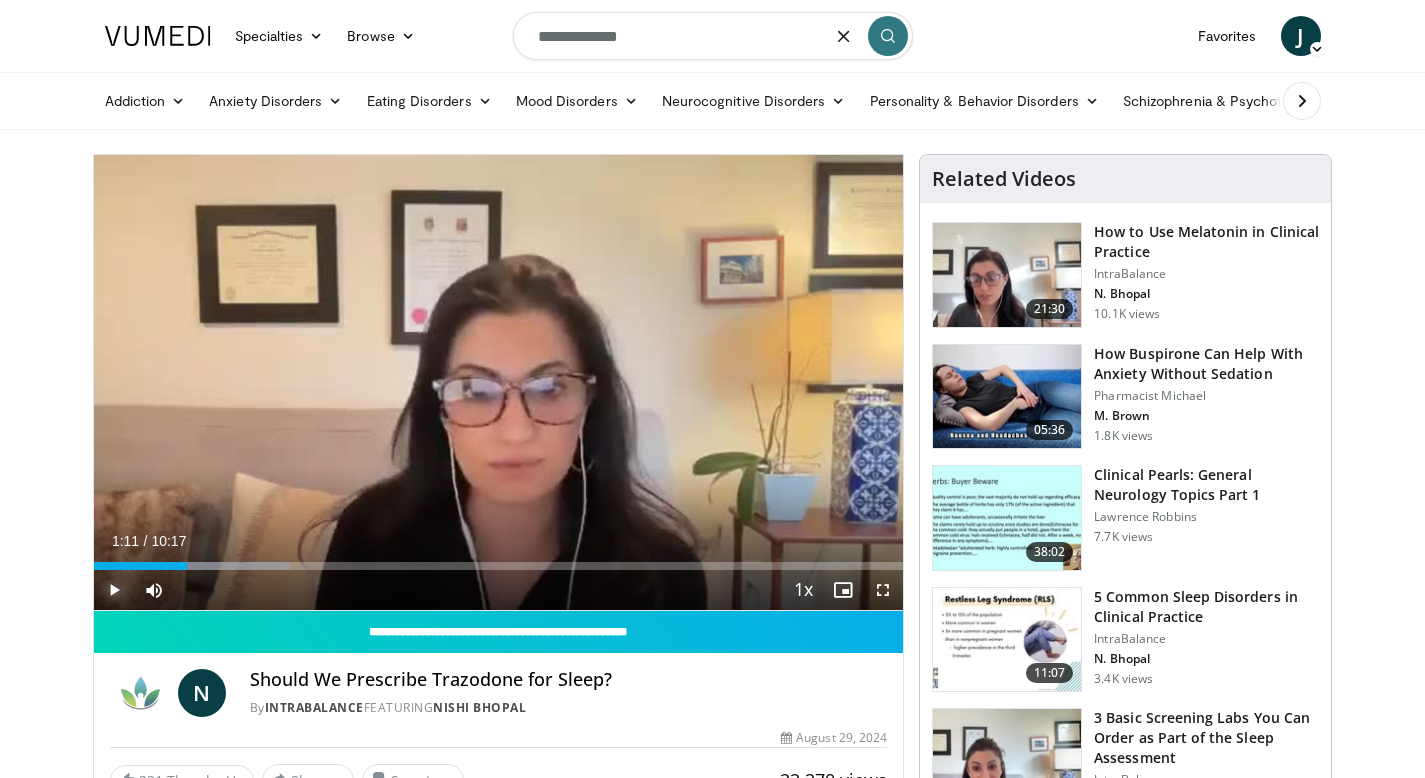 click at bounding box center (114, 590) 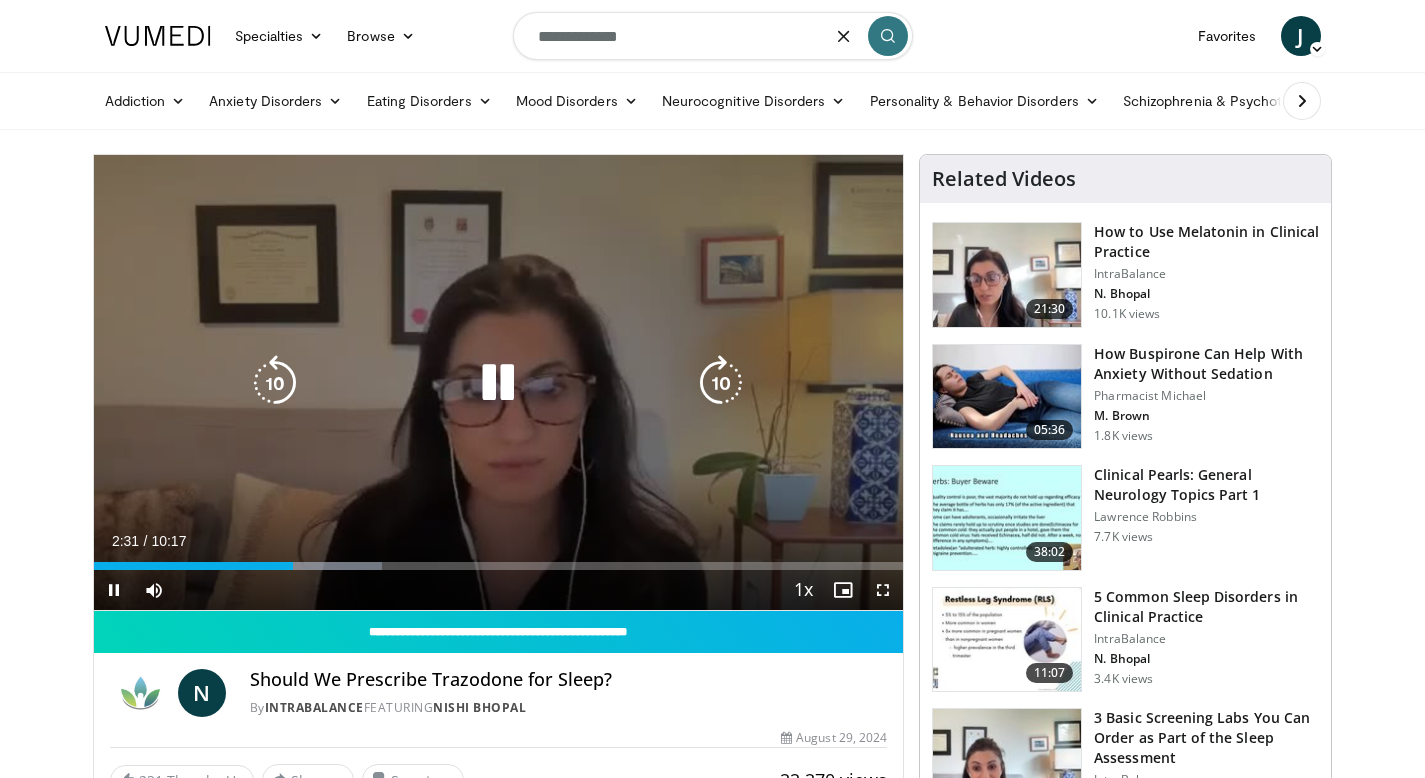click at bounding box center [275, 383] 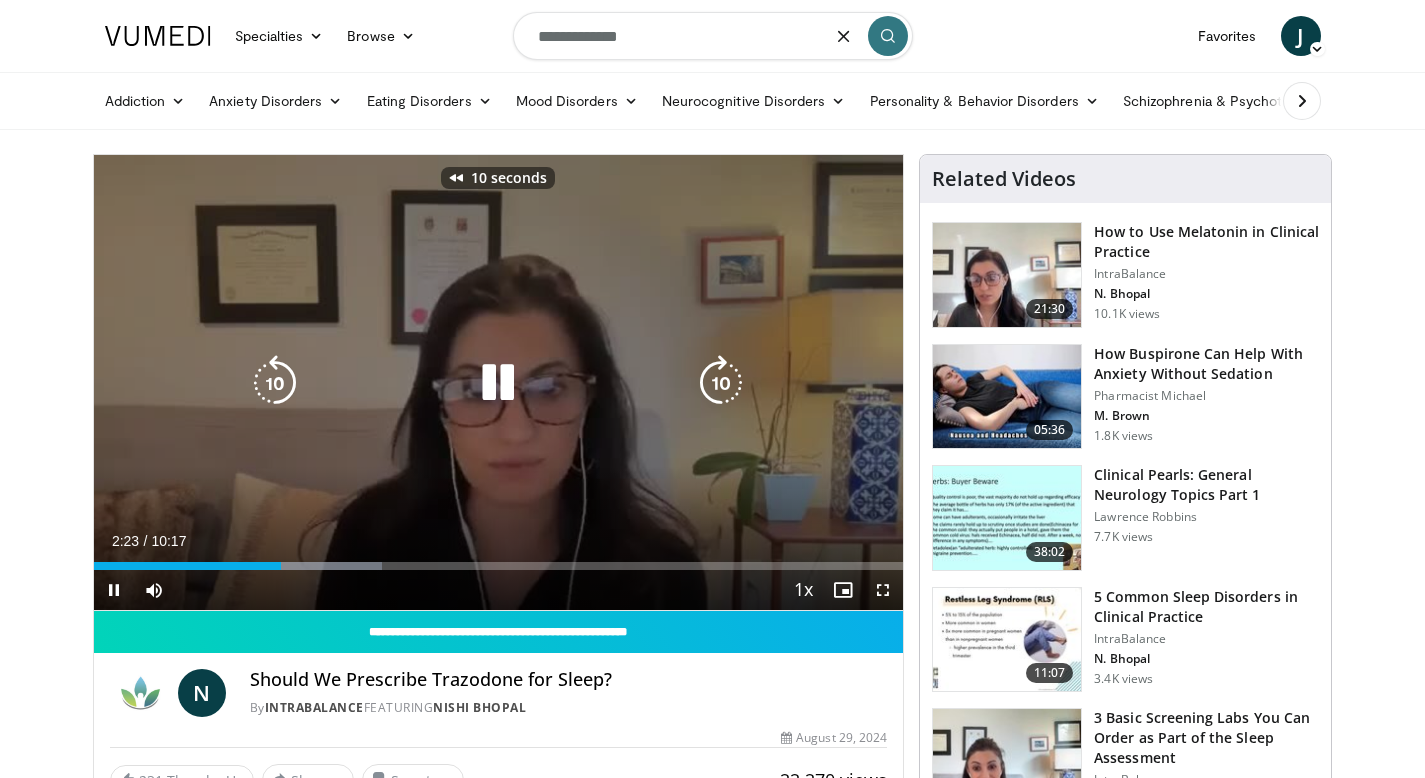 click at bounding box center (275, 383) 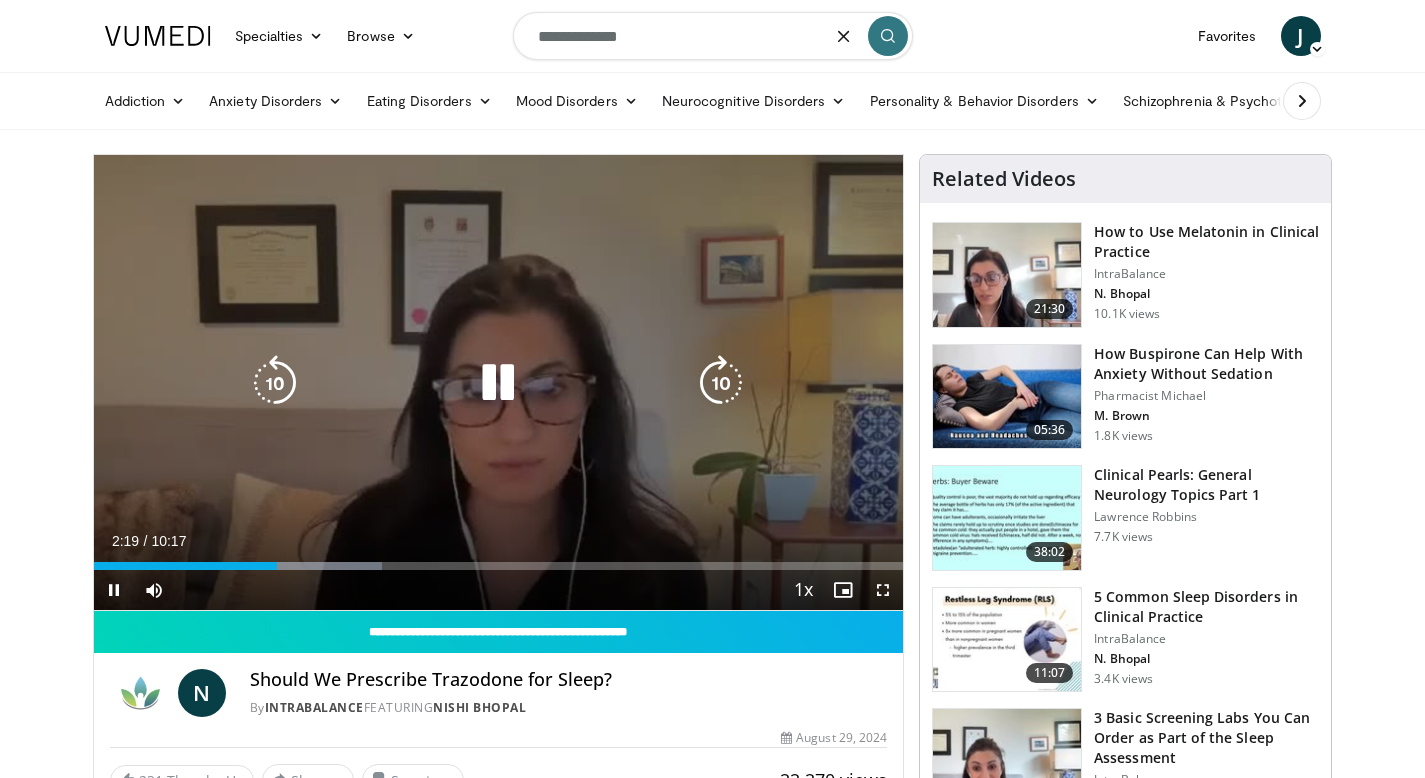 click at bounding box center [498, 383] 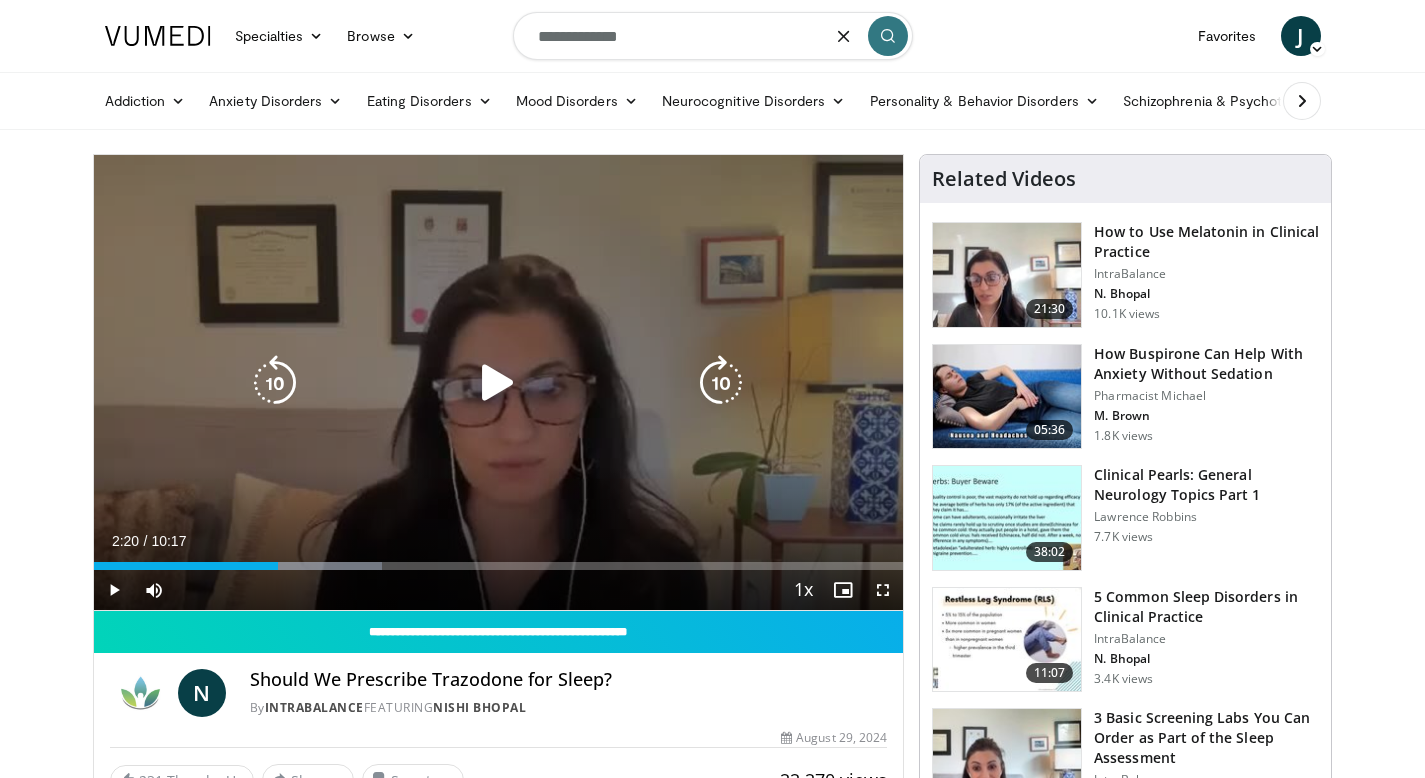 click at bounding box center [498, 383] 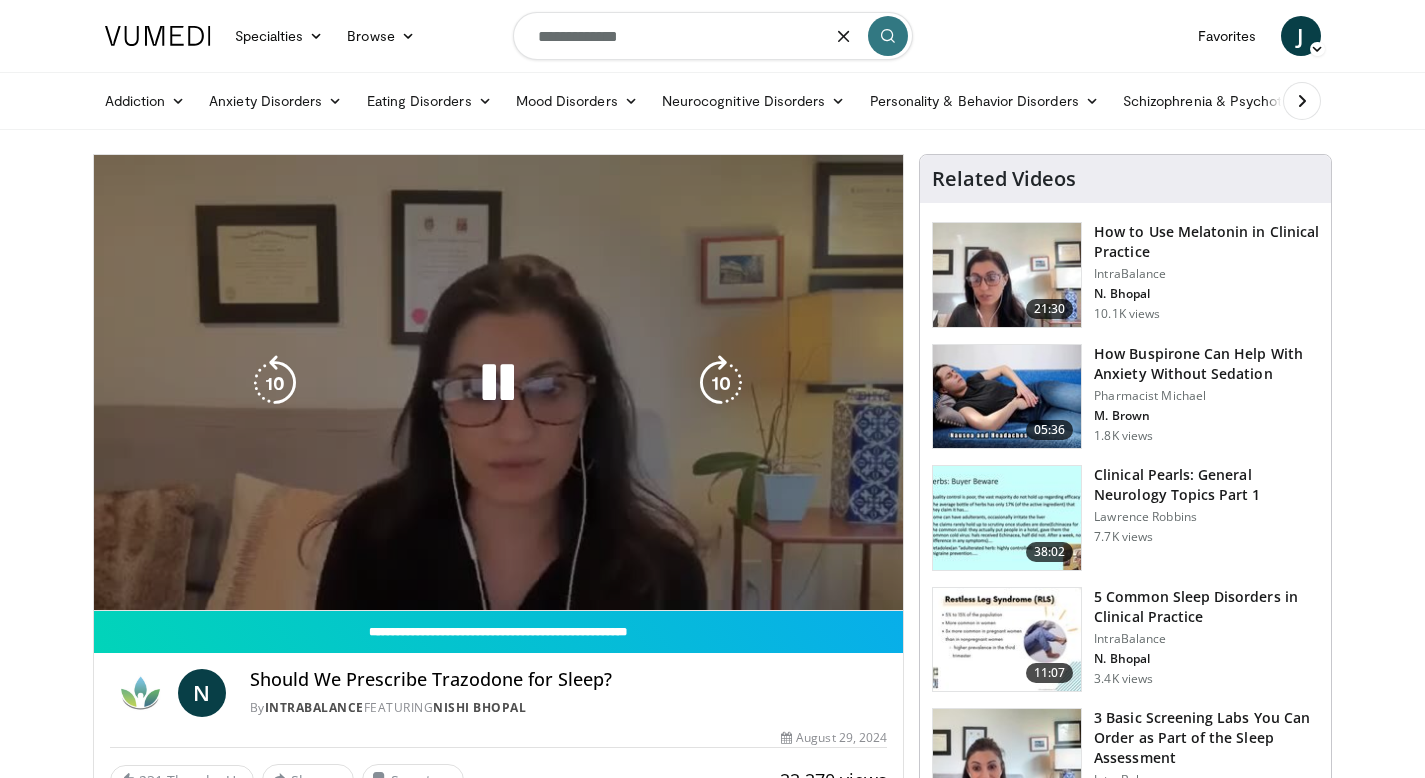 click at bounding box center (498, 383) 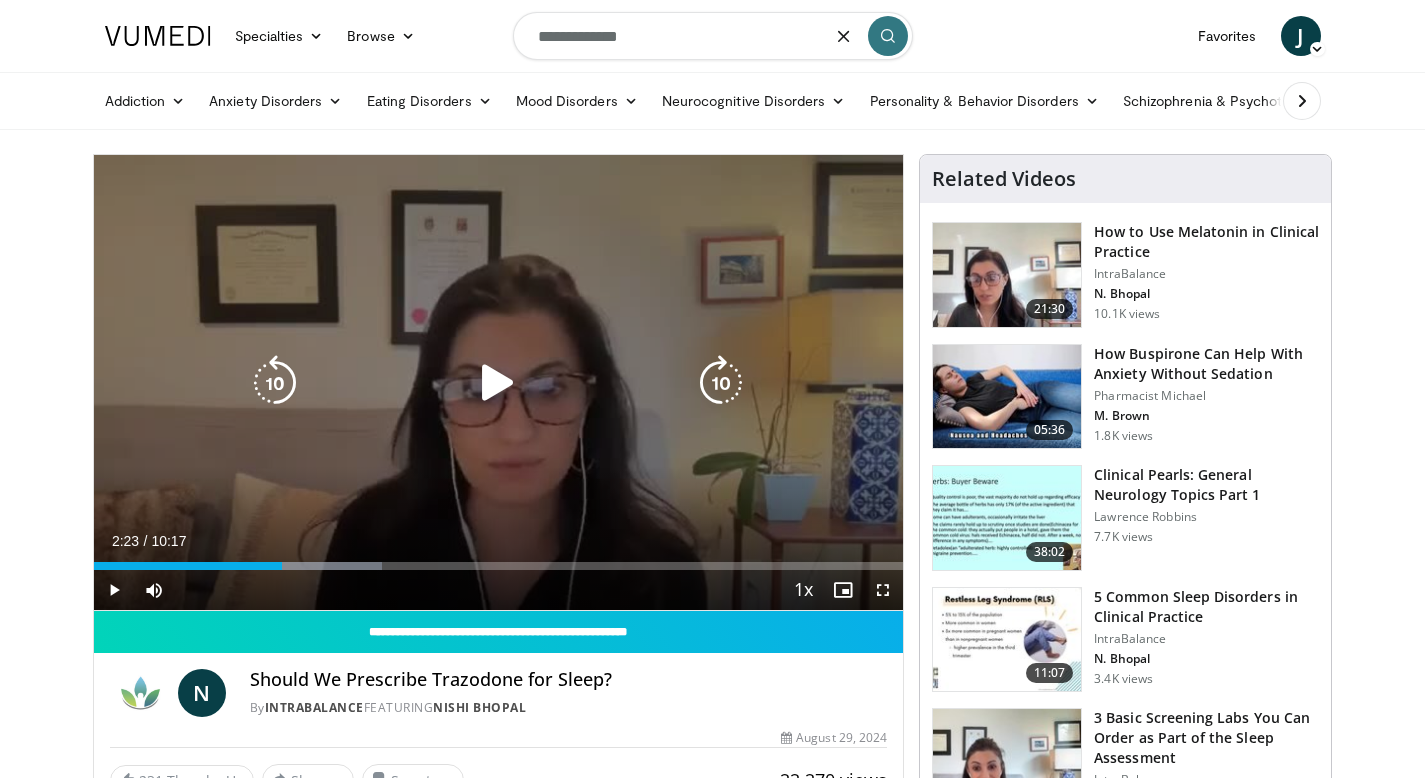 click at bounding box center [498, 383] 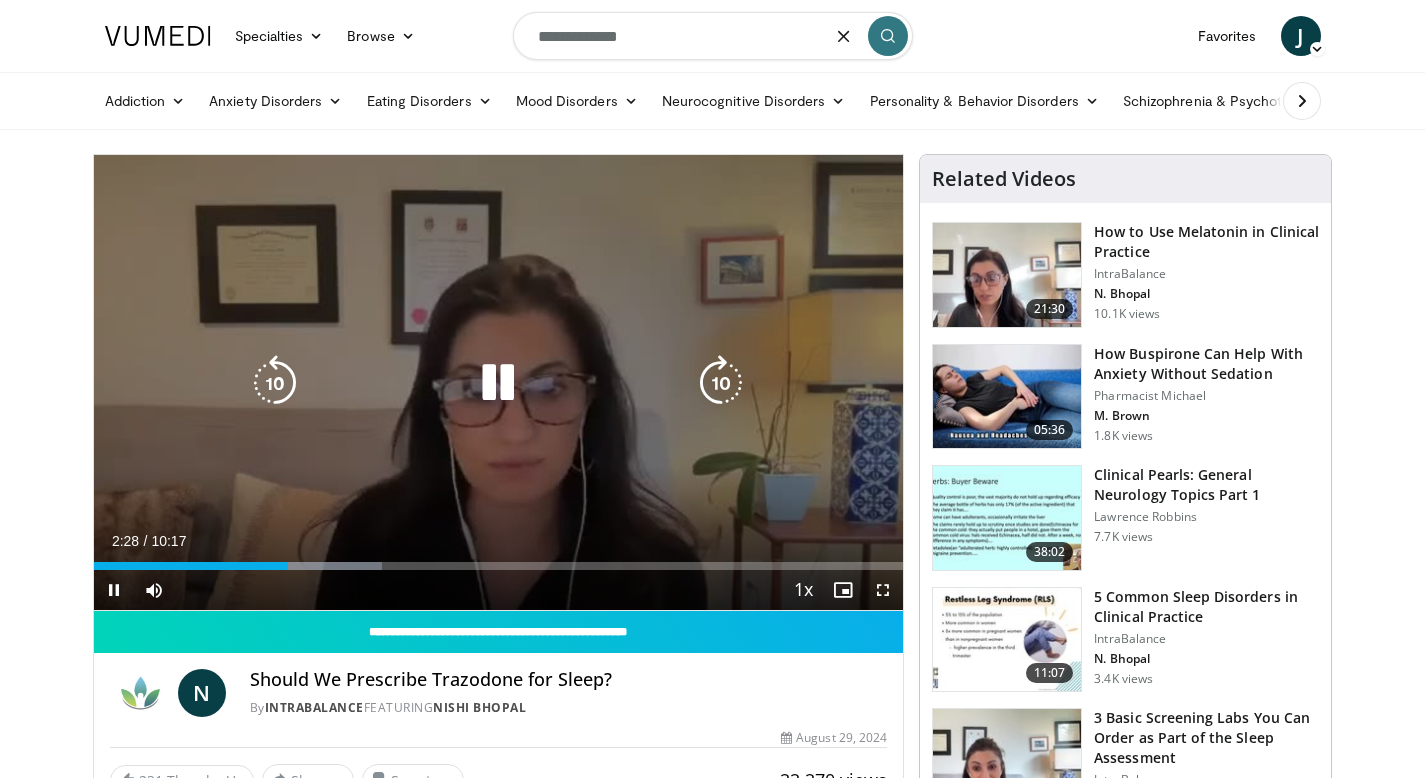 click at bounding box center [275, 383] 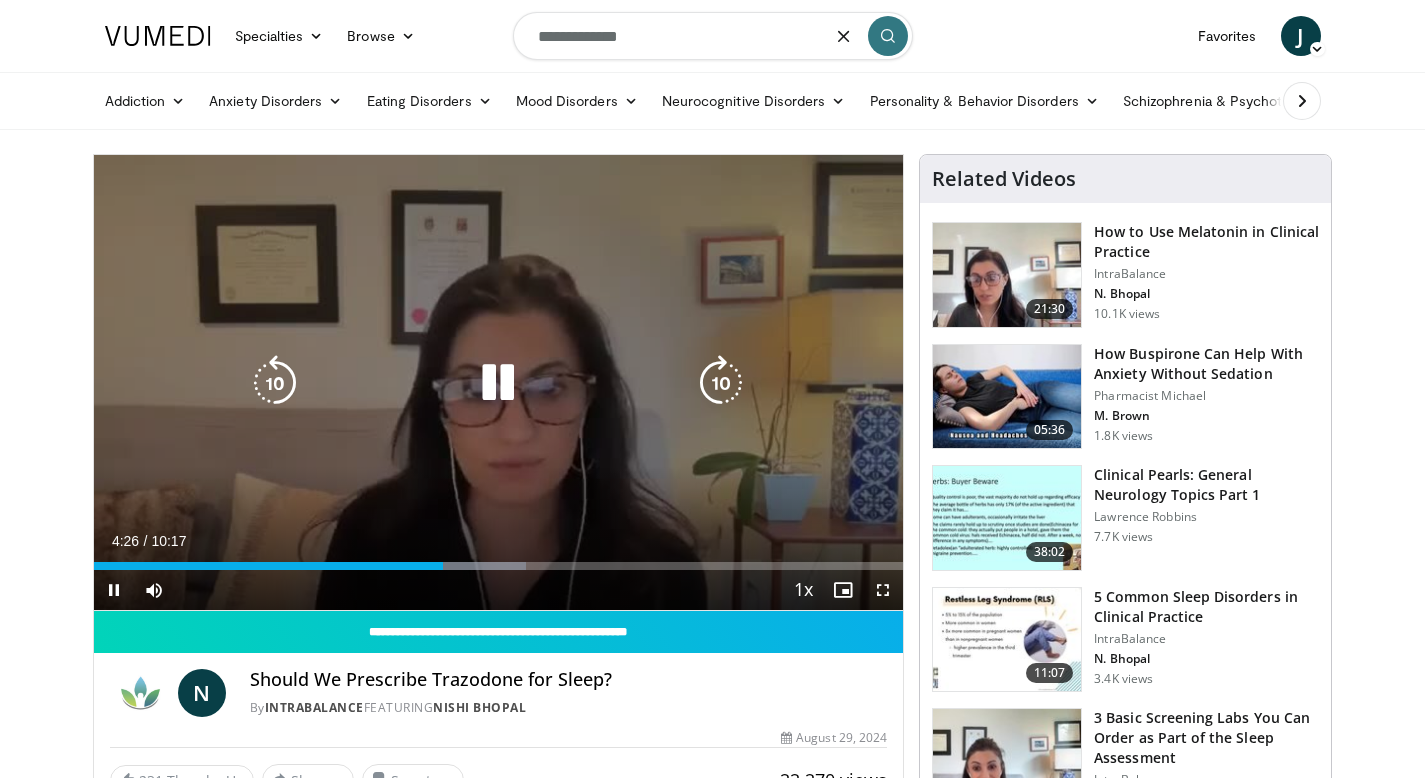 click at bounding box center [275, 383] 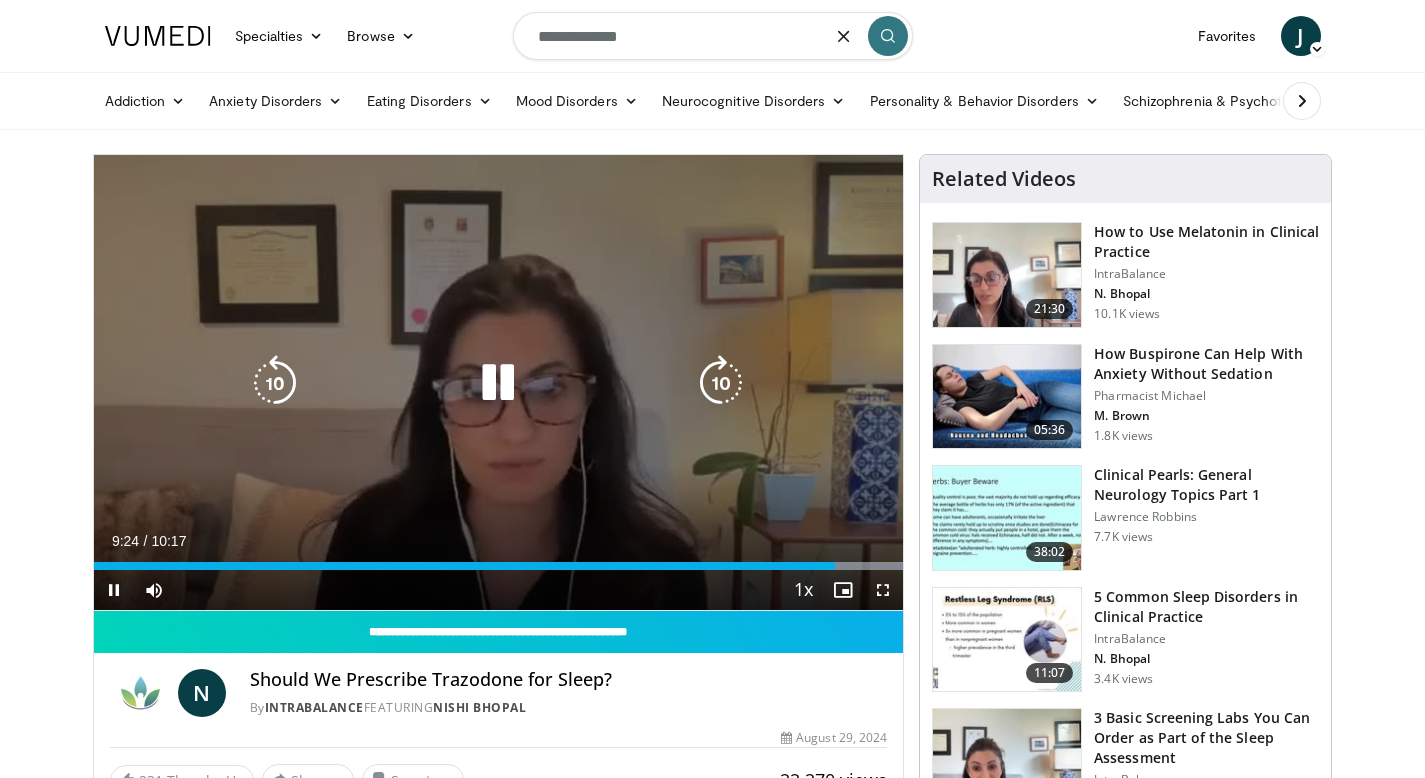 click at bounding box center [275, 383] 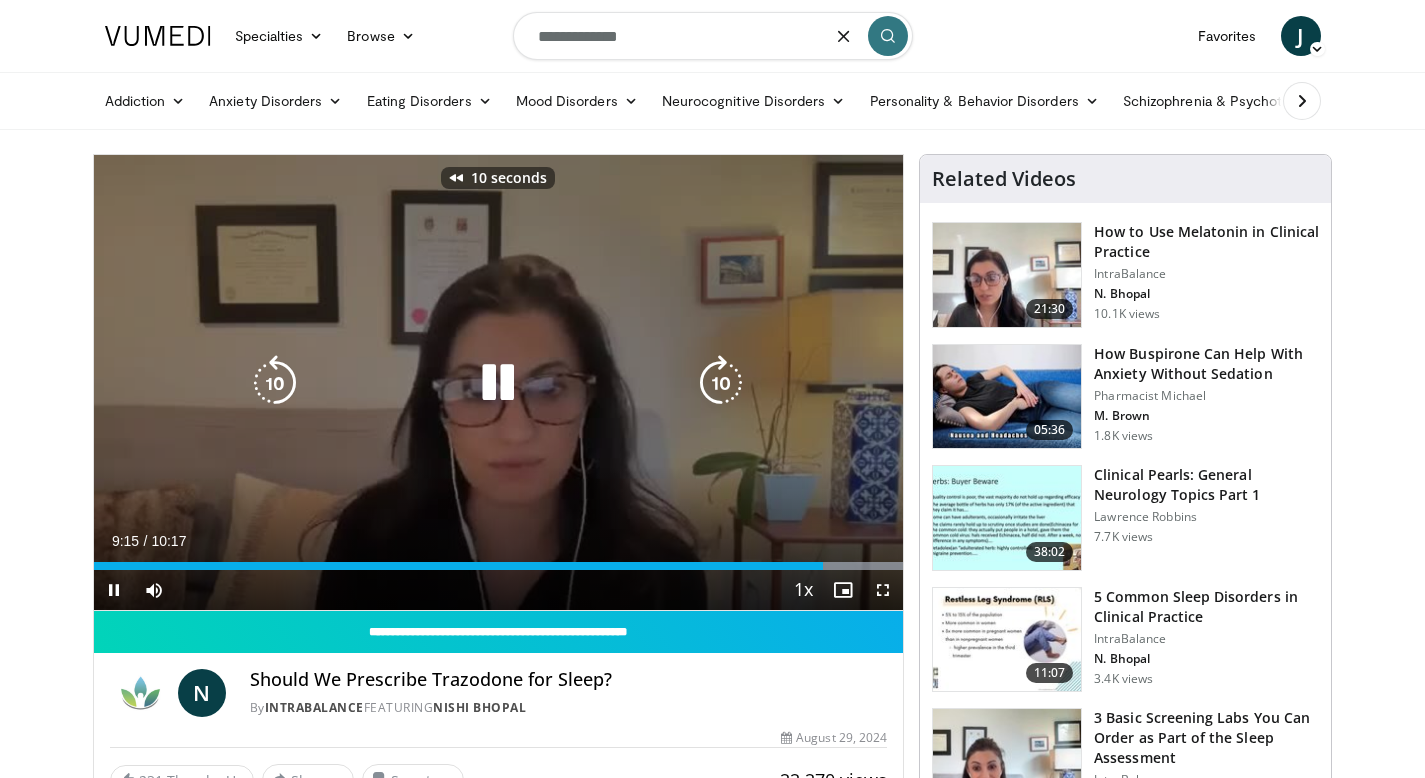 click at bounding box center [275, 383] 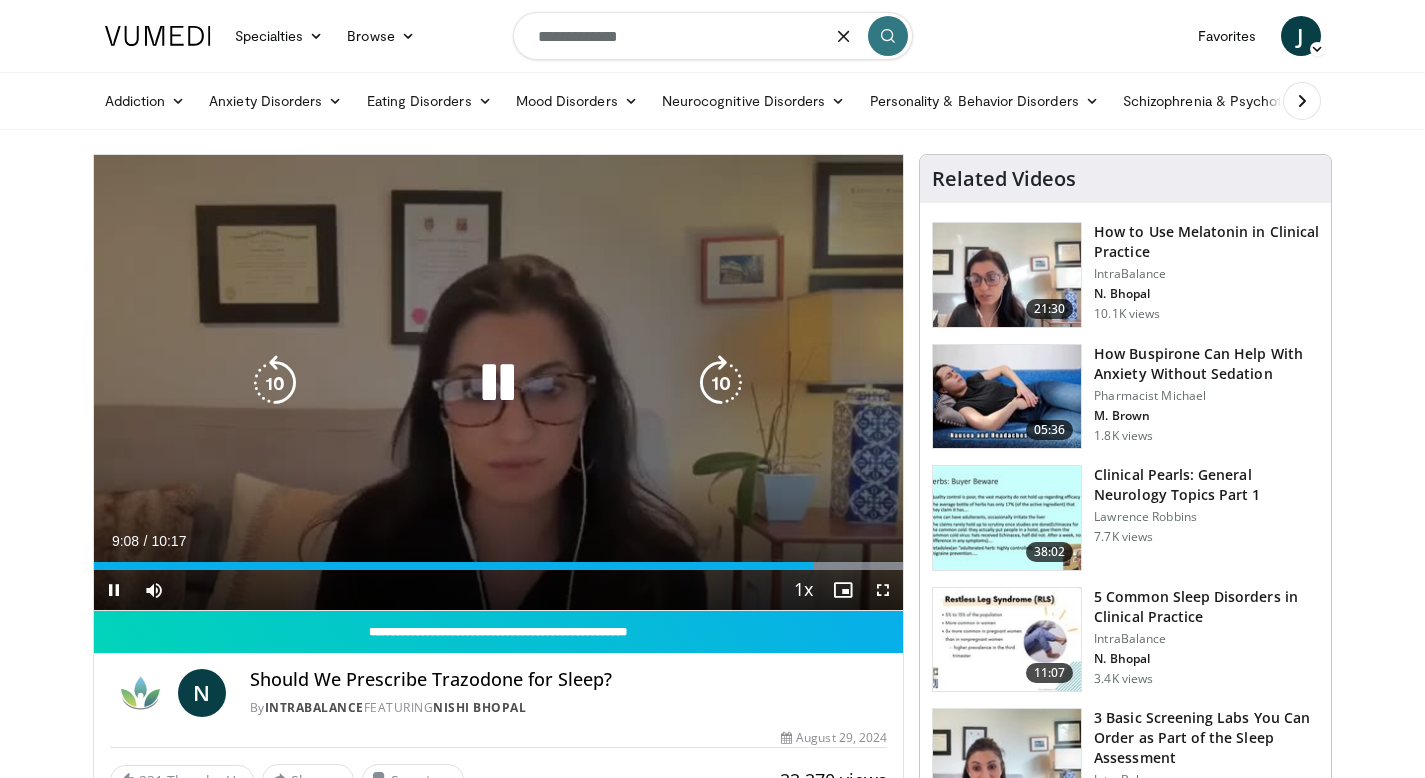 click at bounding box center (275, 383) 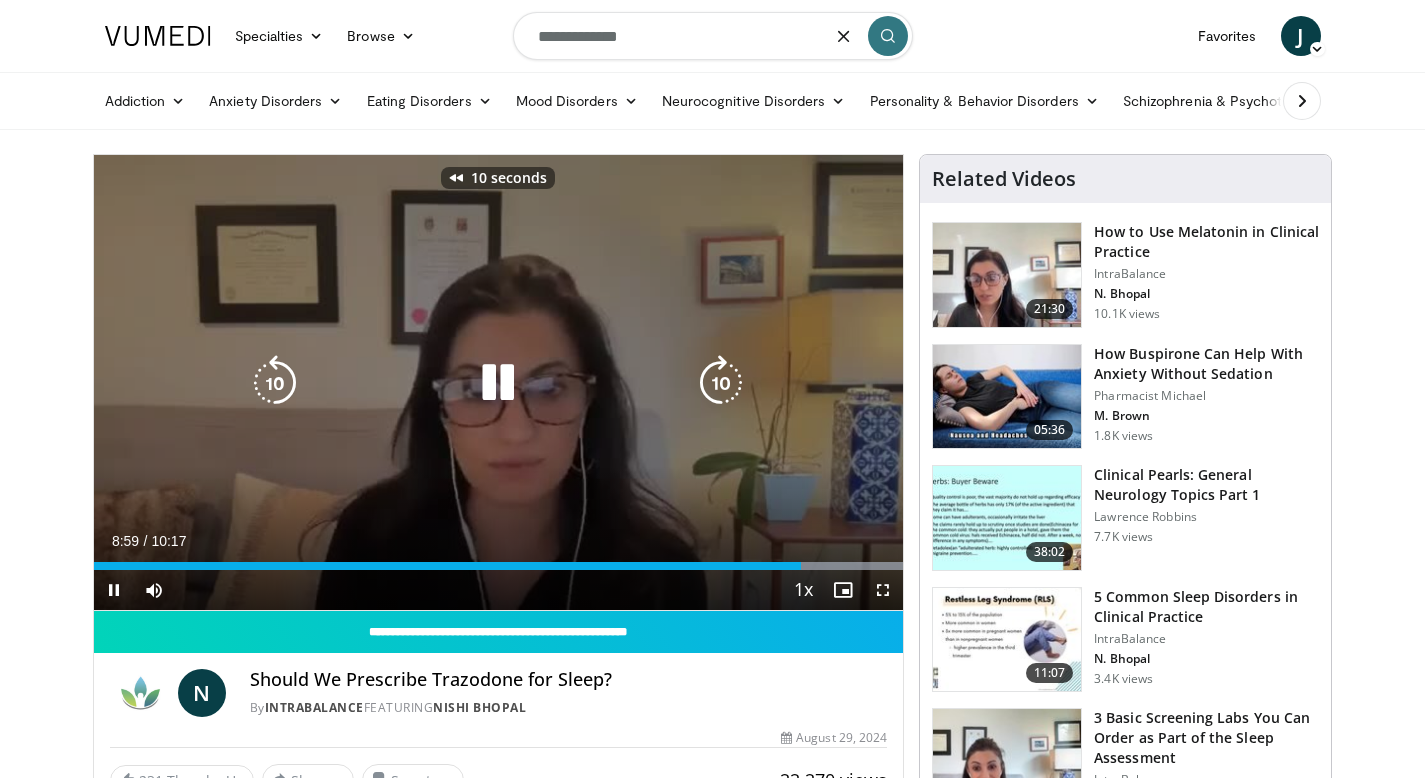 click at bounding box center (275, 383) 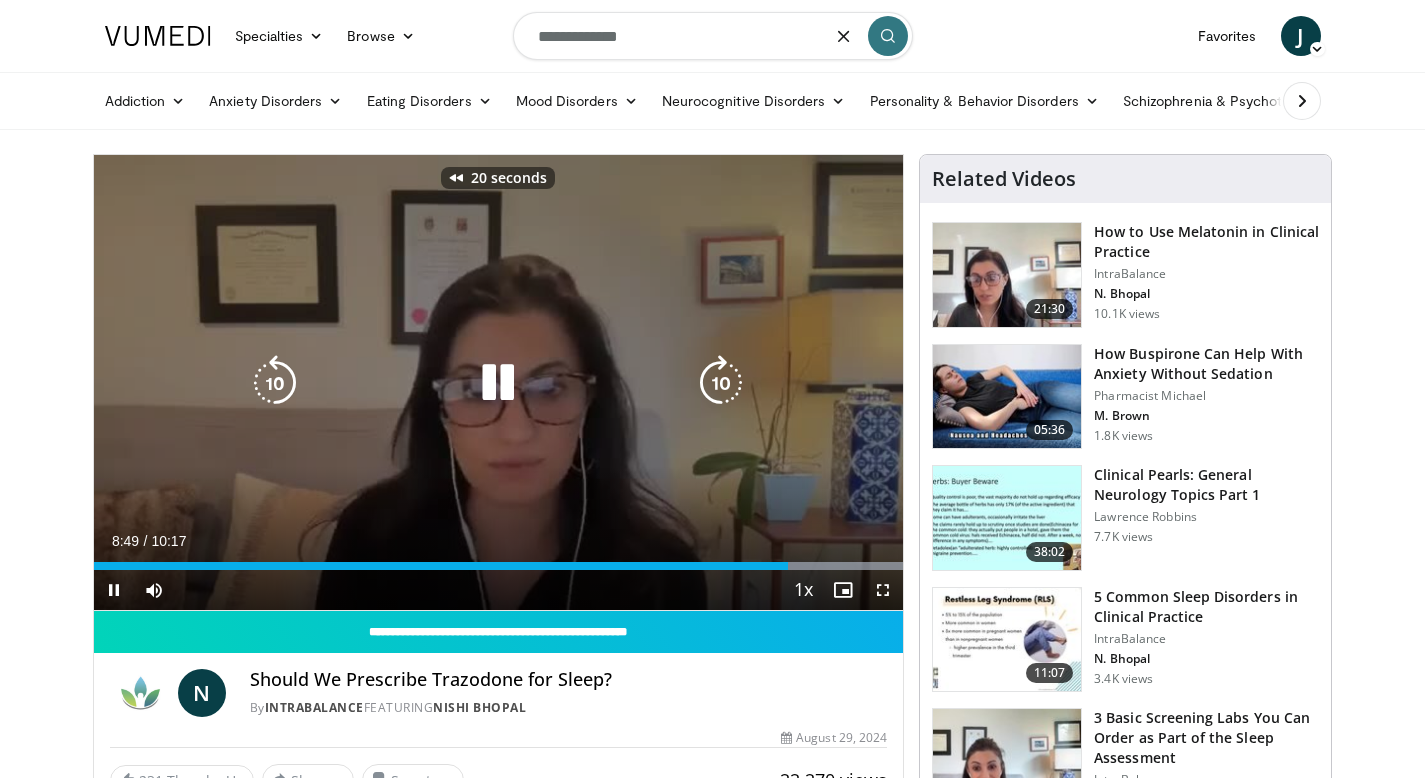 click at bounding box center (275, 383) 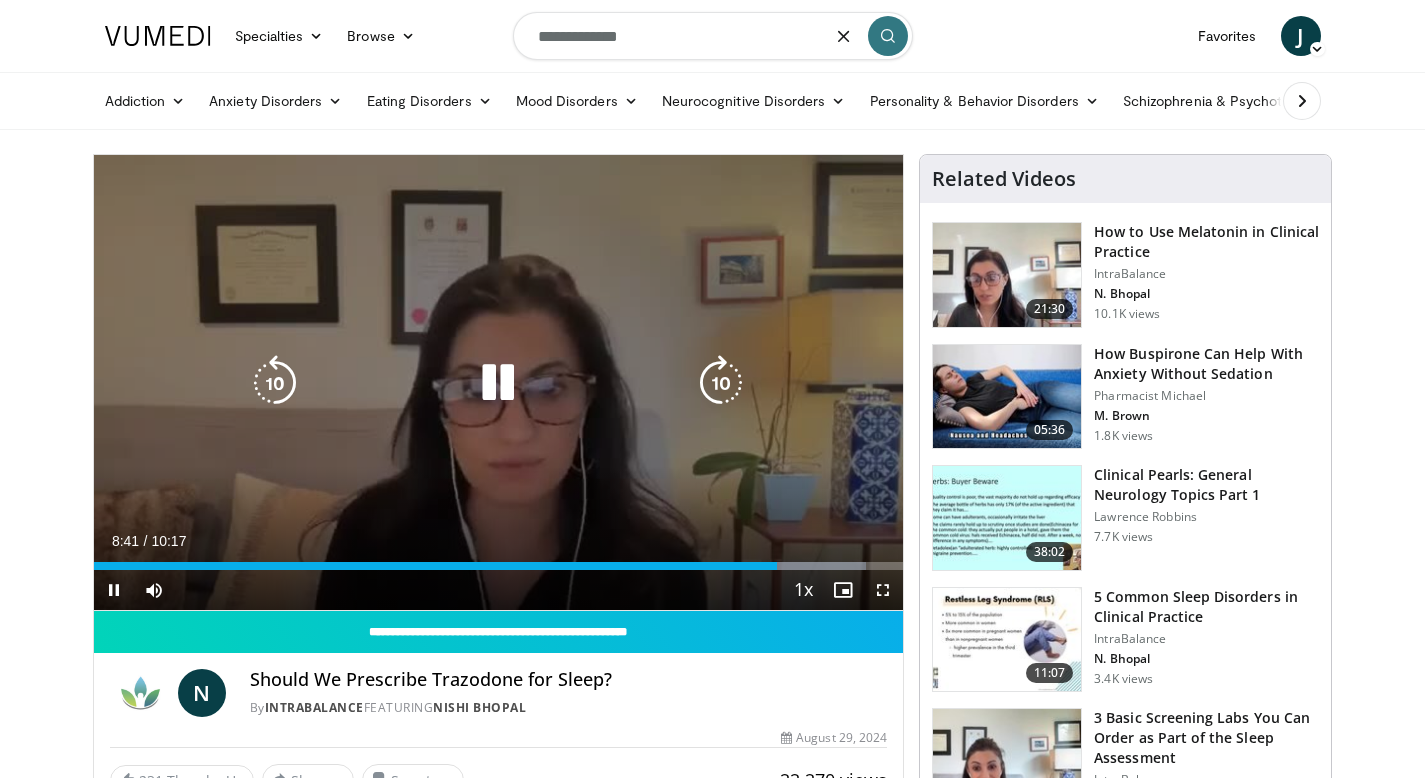 click at bounding box center [275, 383] 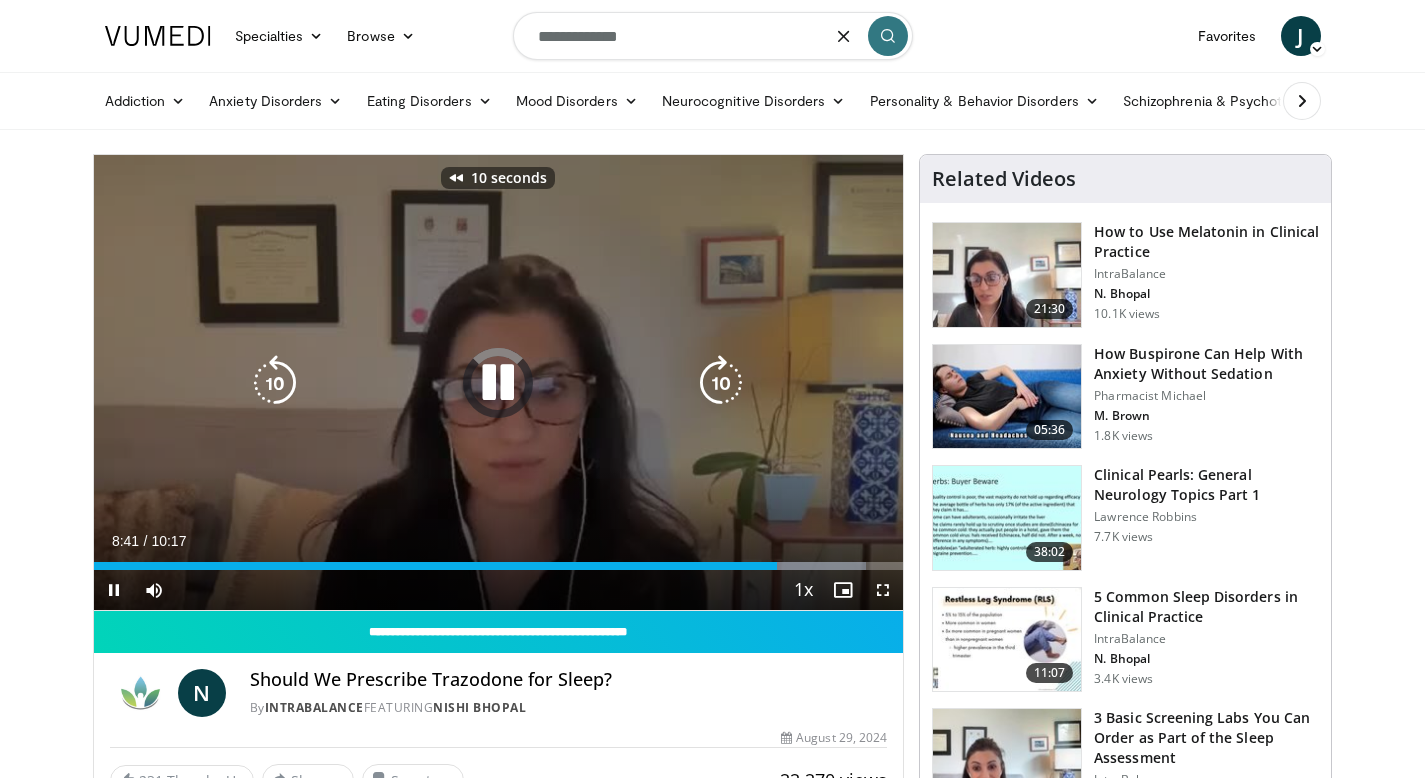 click at bounding box center [275, 383] 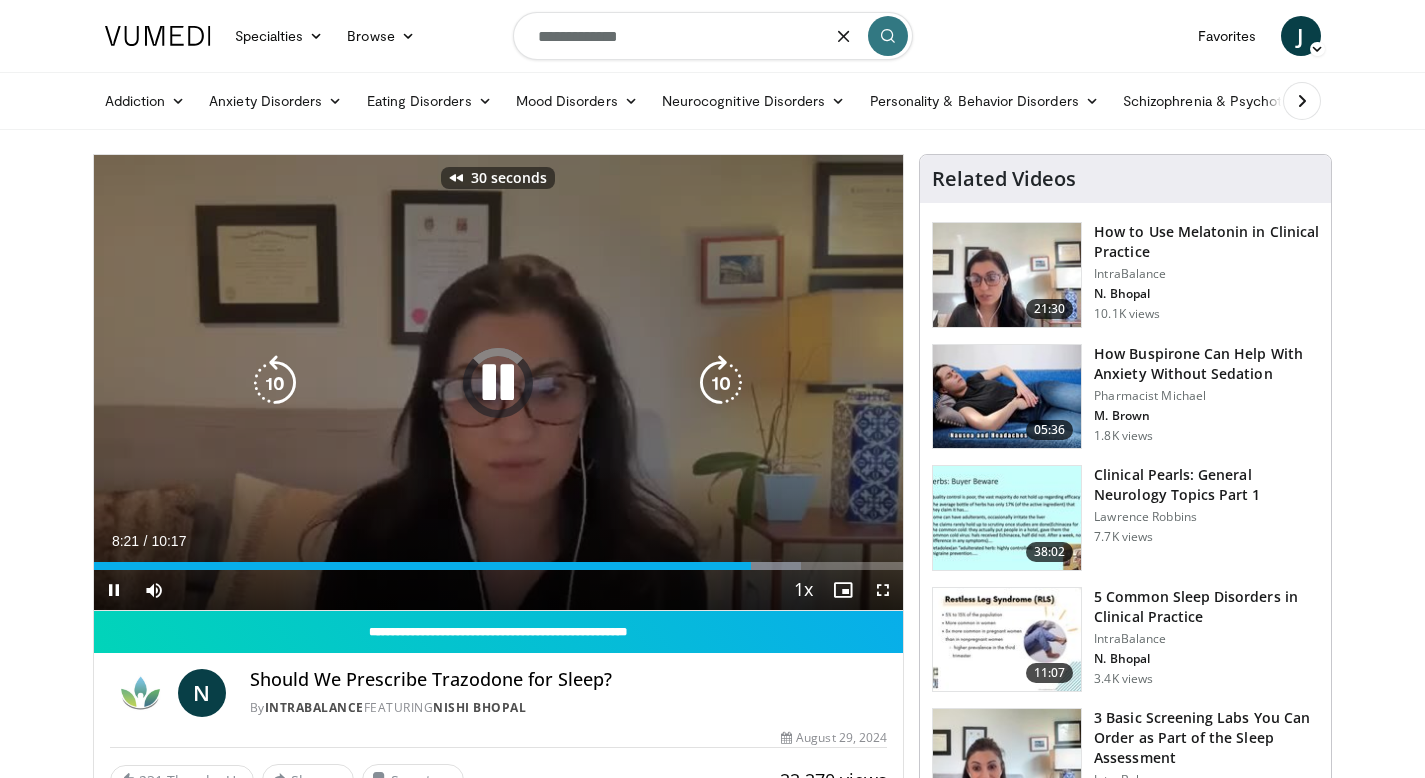 click at bounding box center (275, 383) 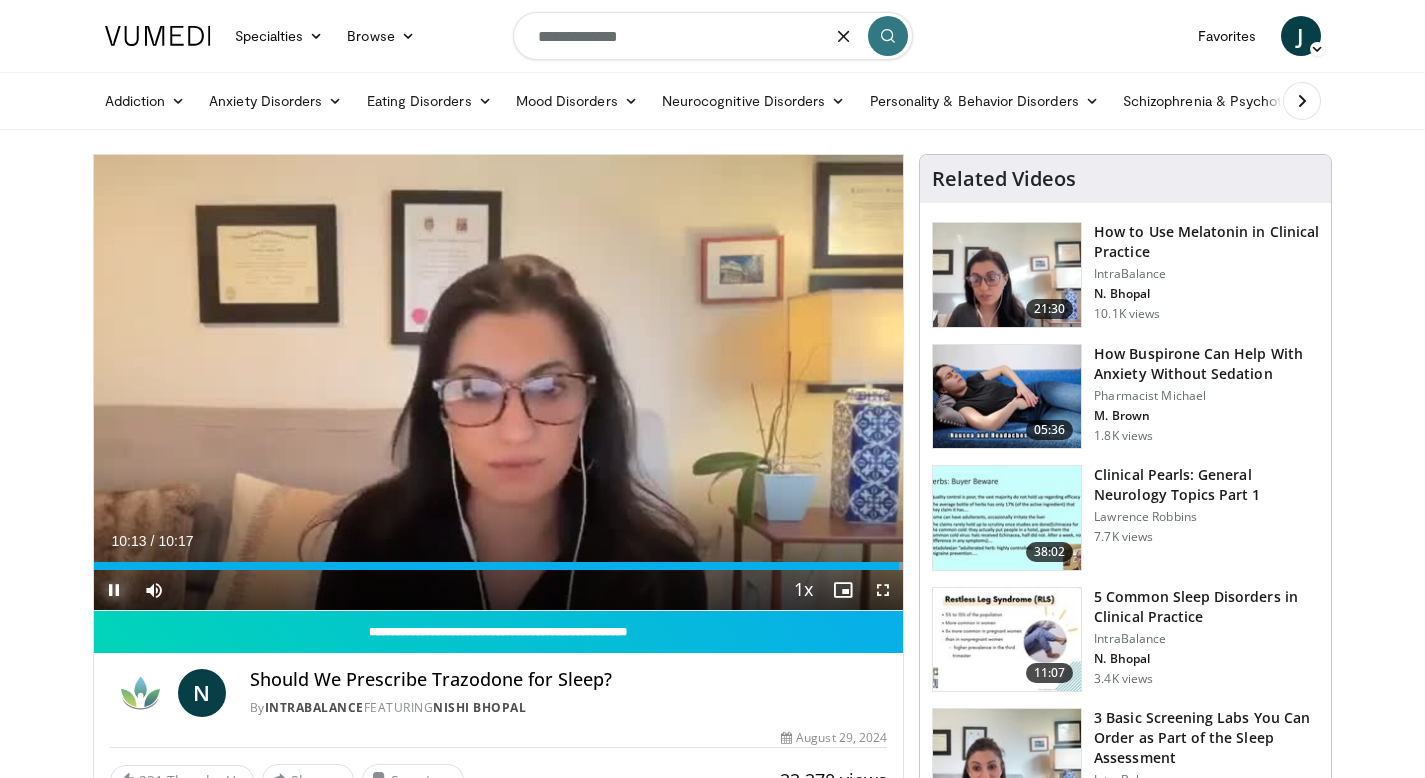 click at bounding box center (114, 590) 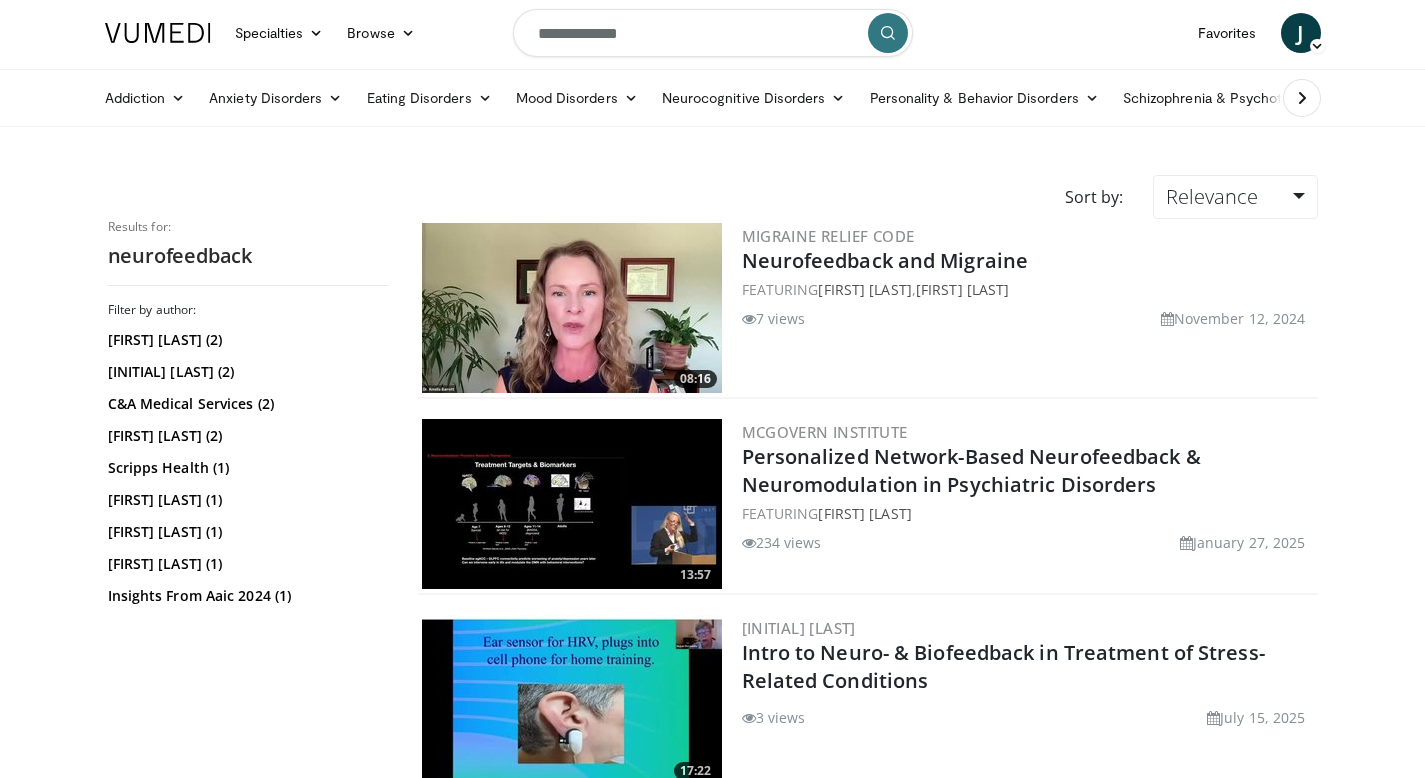 scroll, scrollTop: 0, scrollLeft: 0, axis: both 